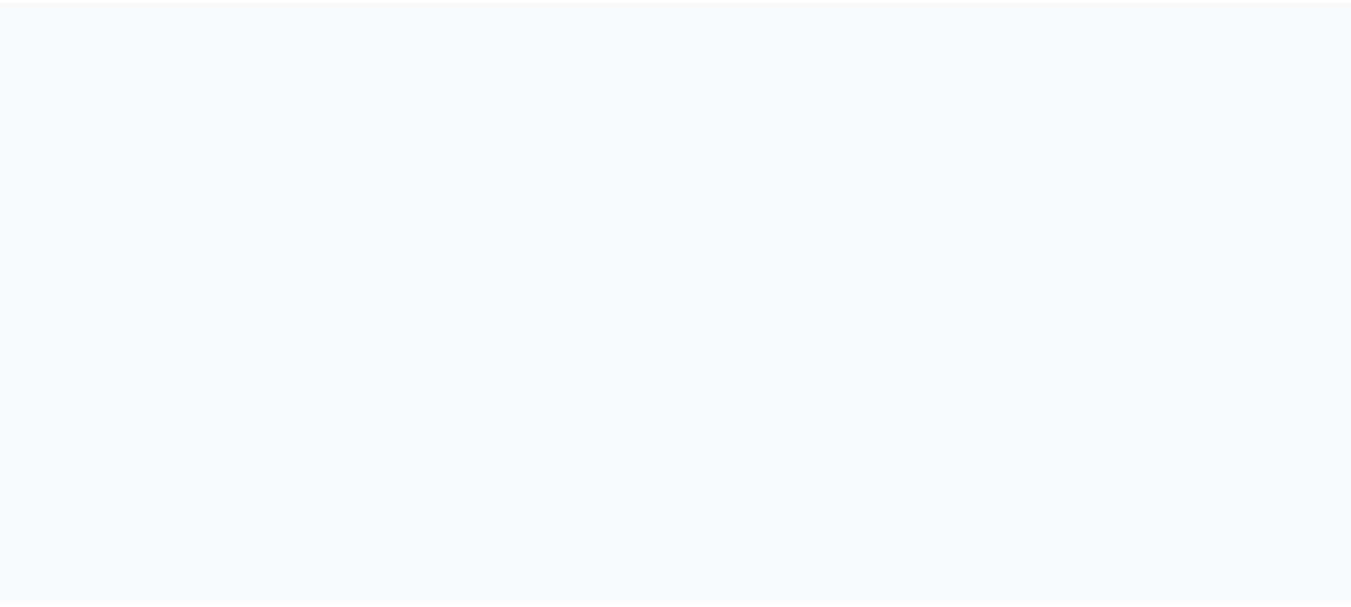 scroll, scrollTop: 0, scrollLeft: 0, axis: both 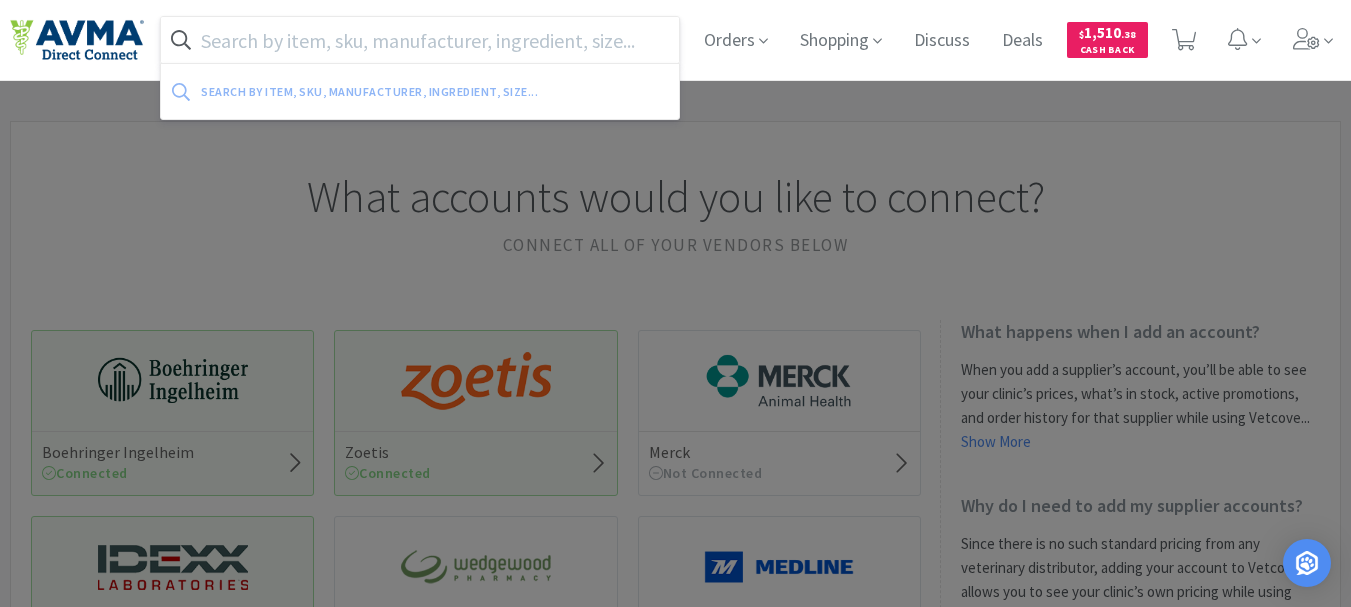 click at bounding box center (420, 40) 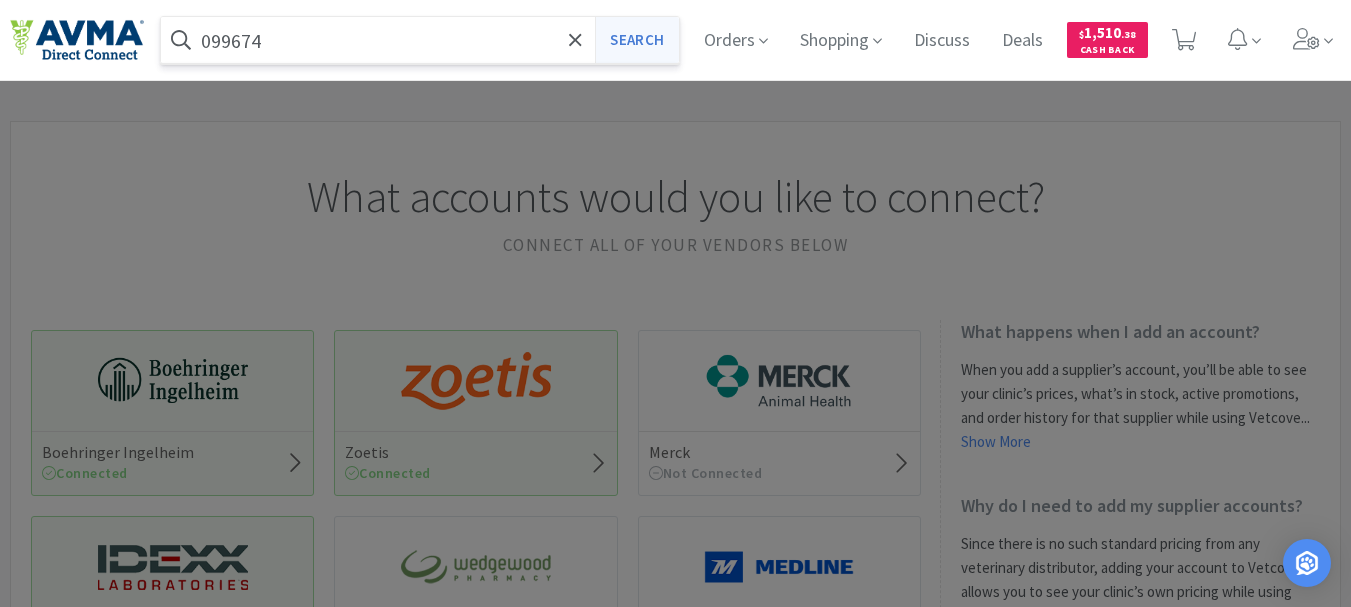 type on "099674" 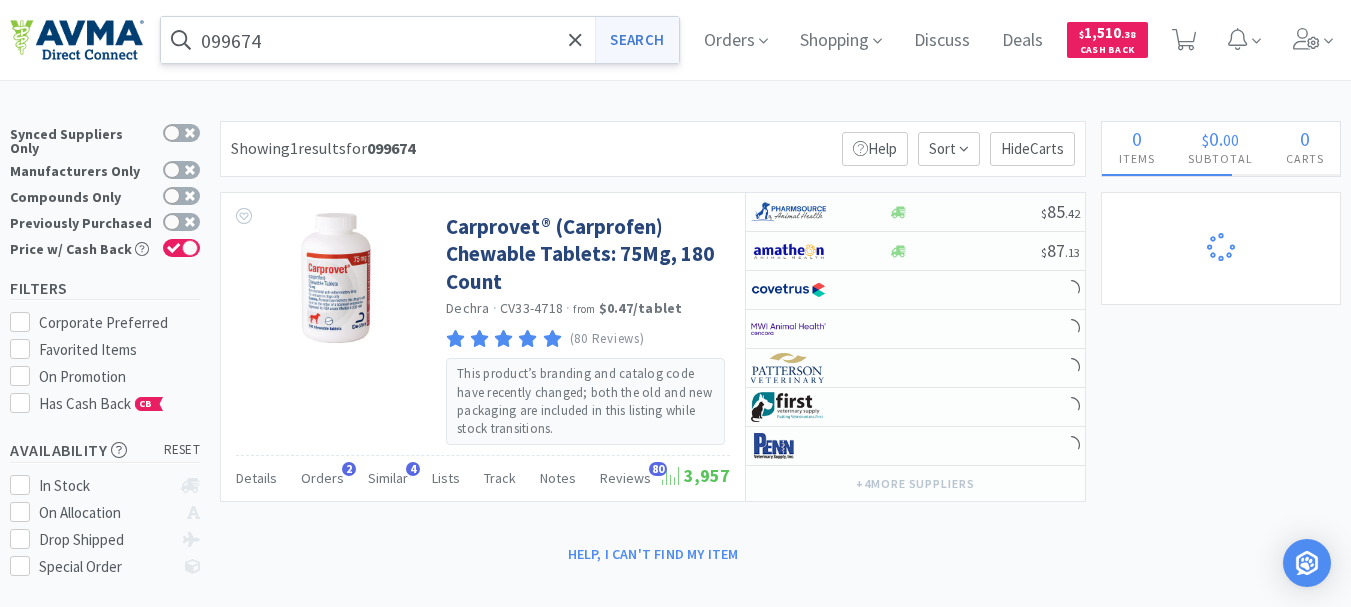 select on "2" 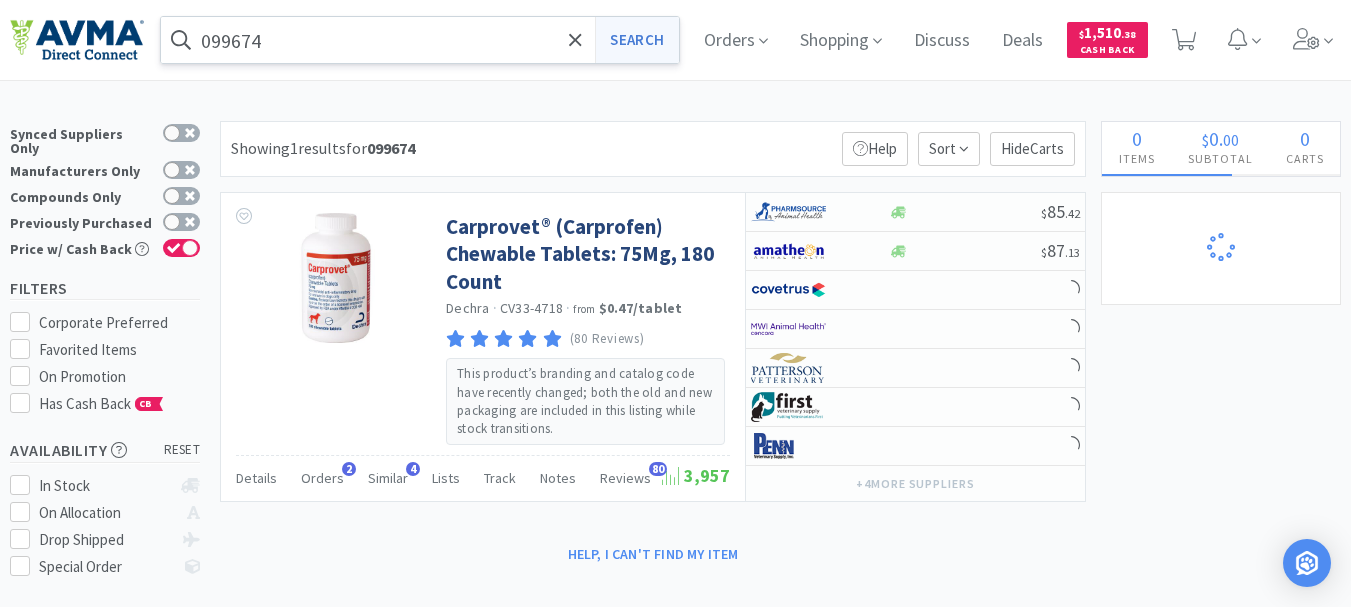 select on "1" 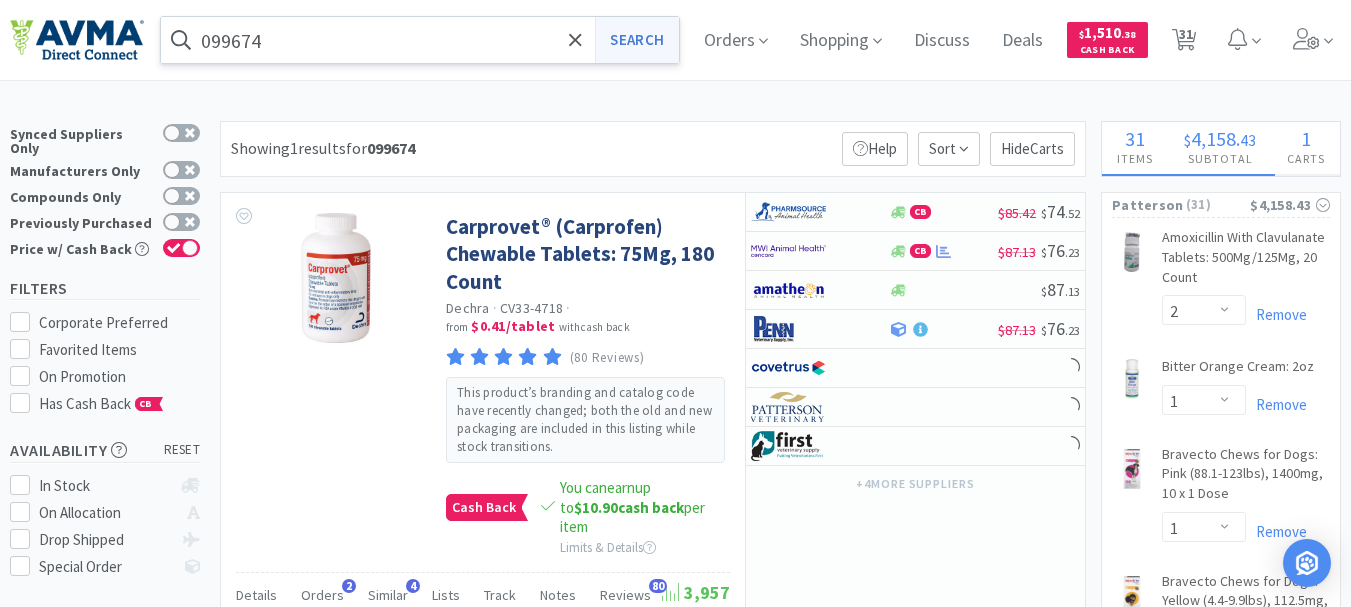 select on "1" 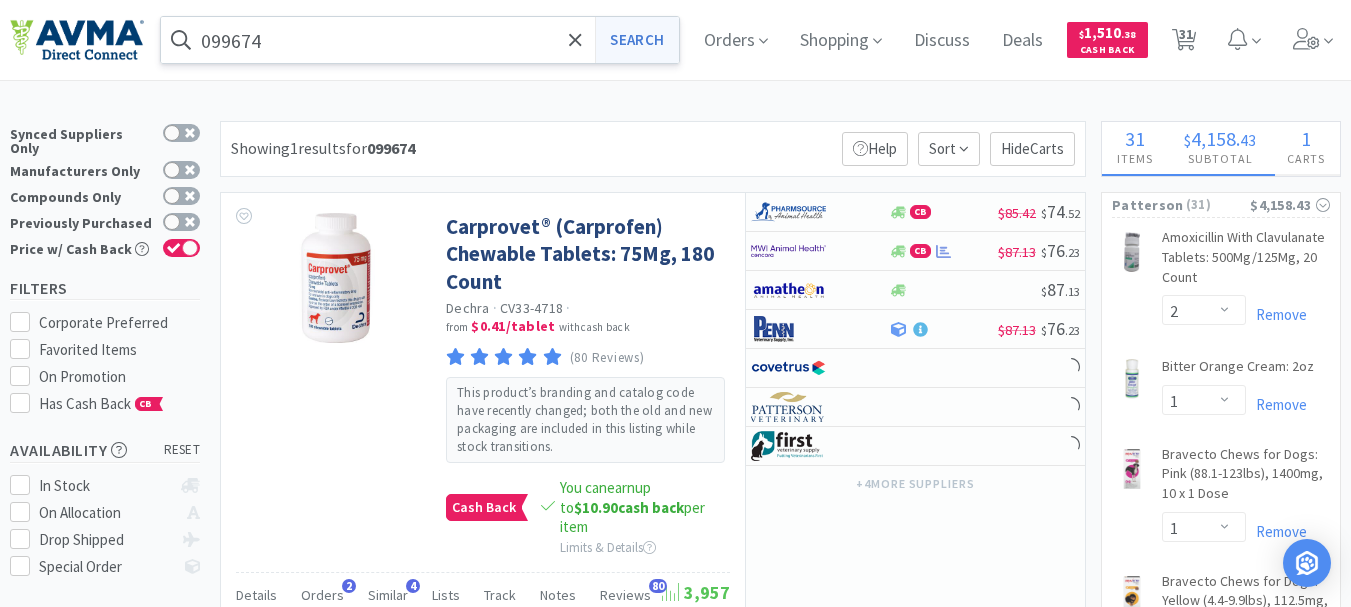 select on "1" 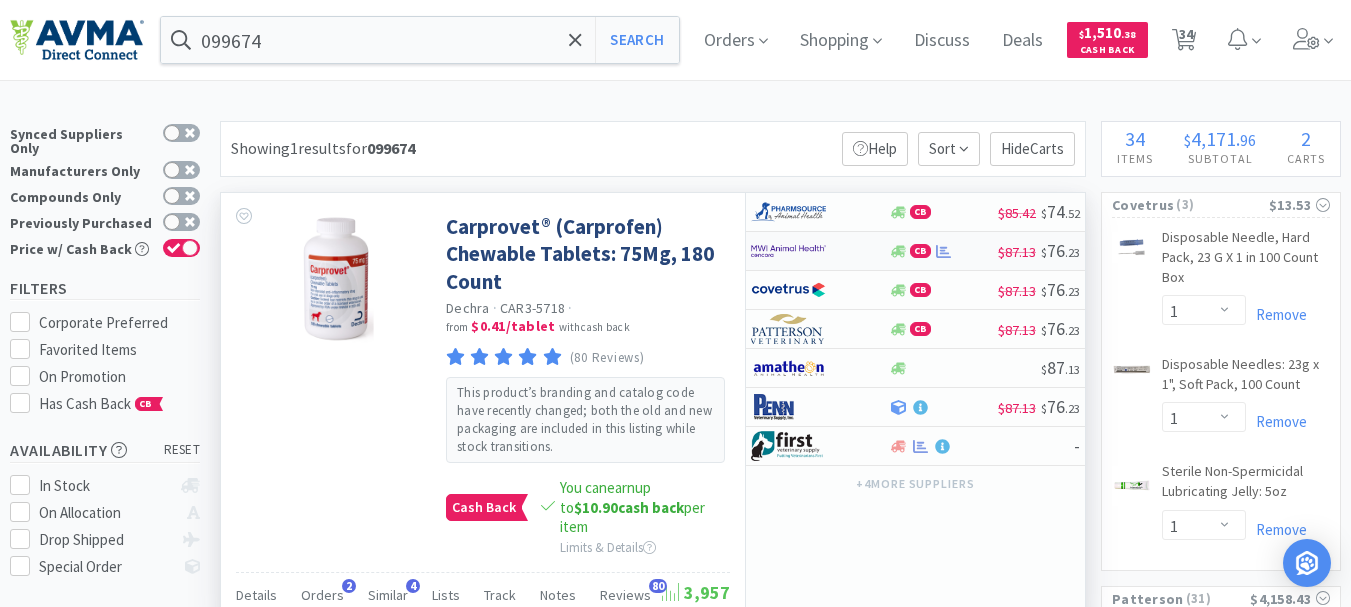 click at bounding box center [788, 251] 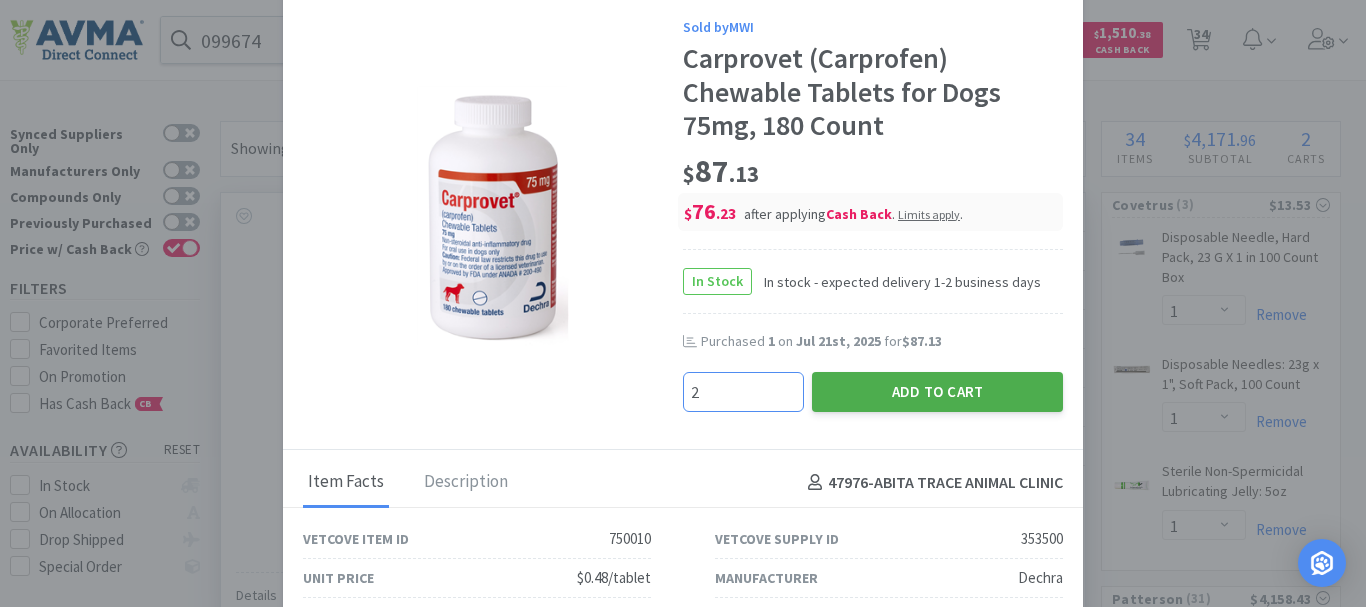 type on "2" 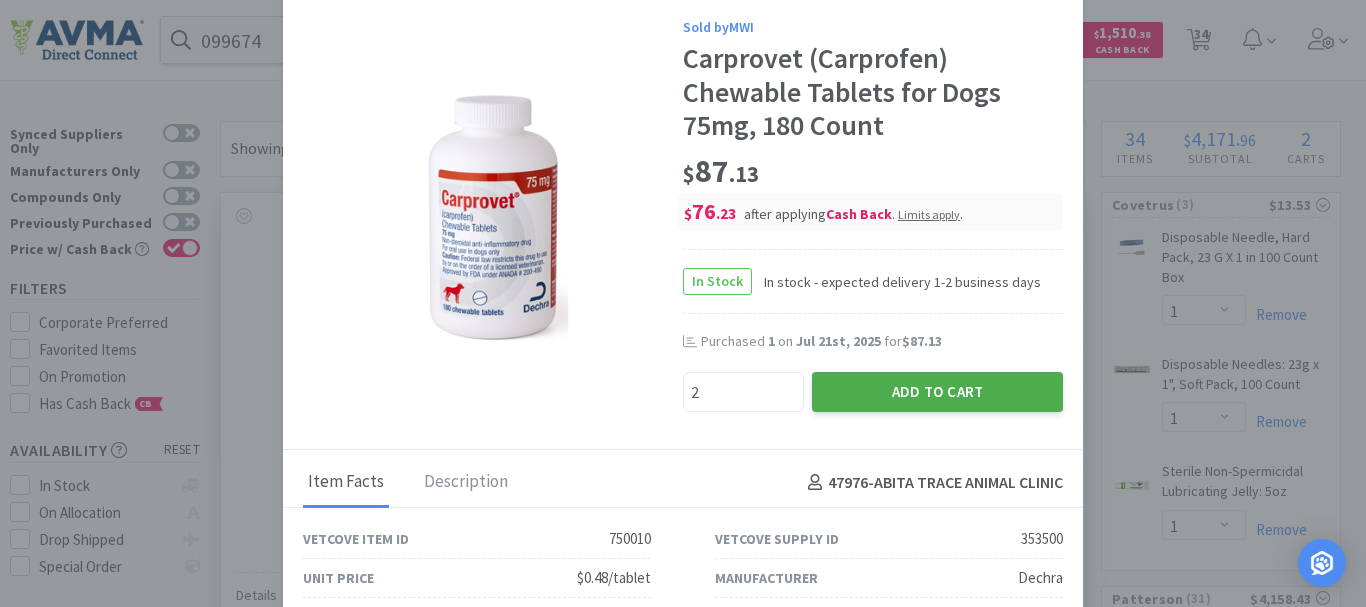 click on "Add to Cart" at bounding box center [937, 392] 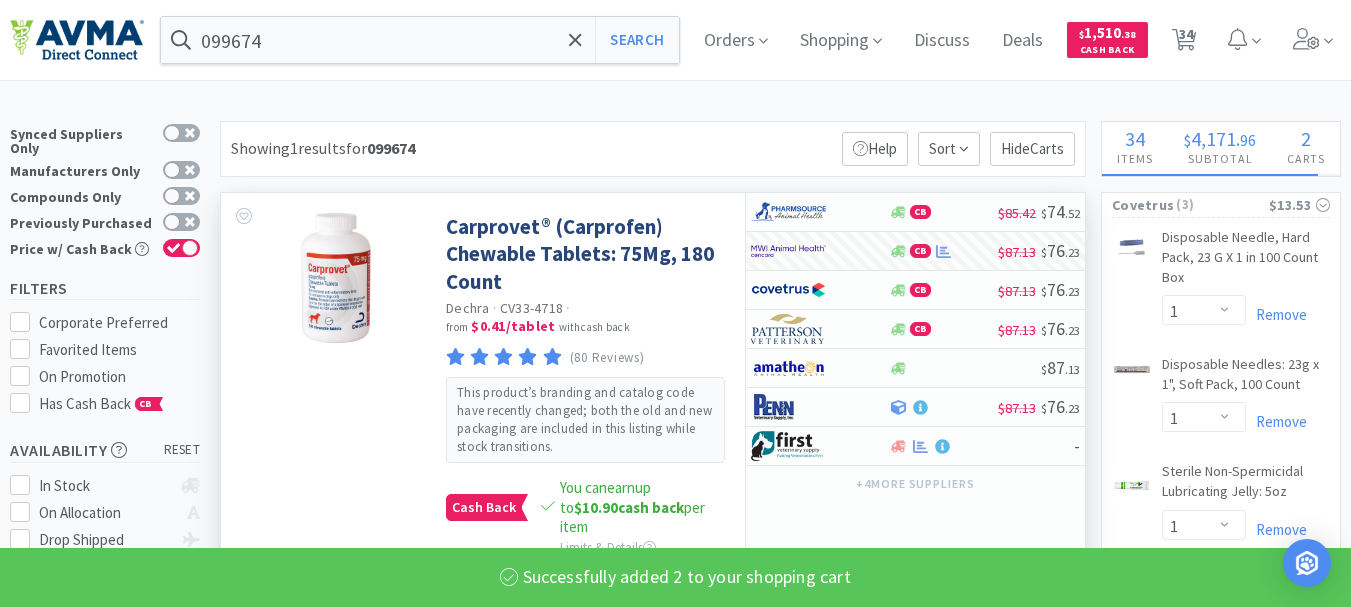 select on "2" 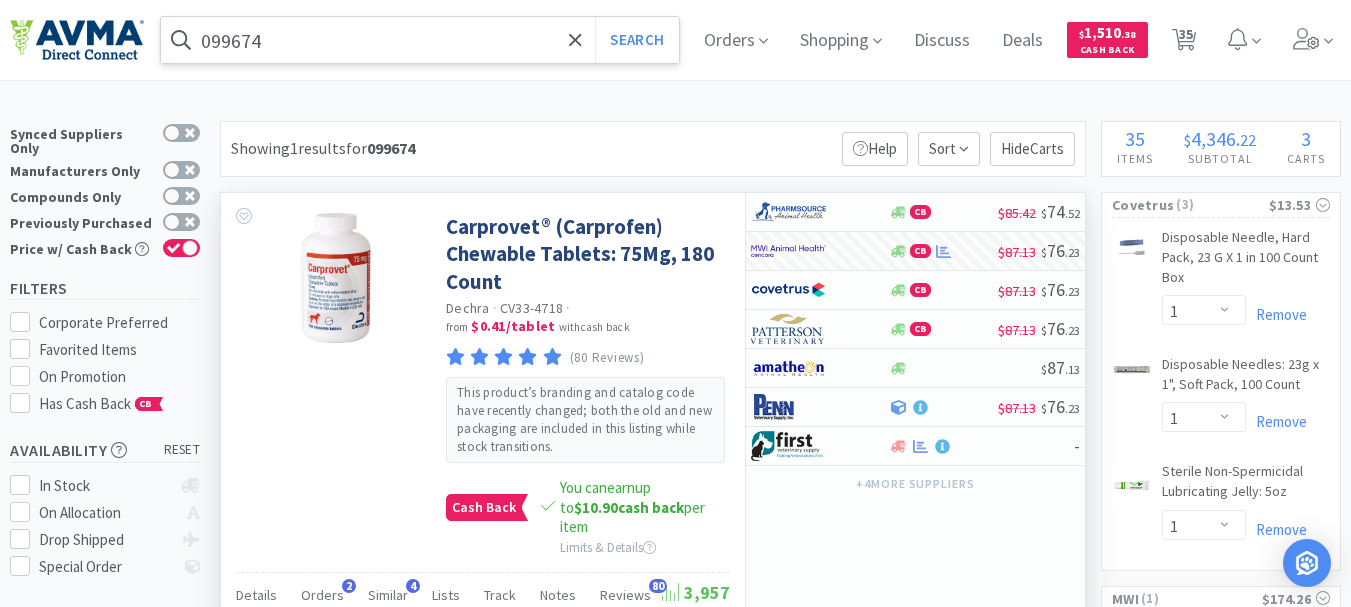 click on "099674" at bounding box center [420, 40] 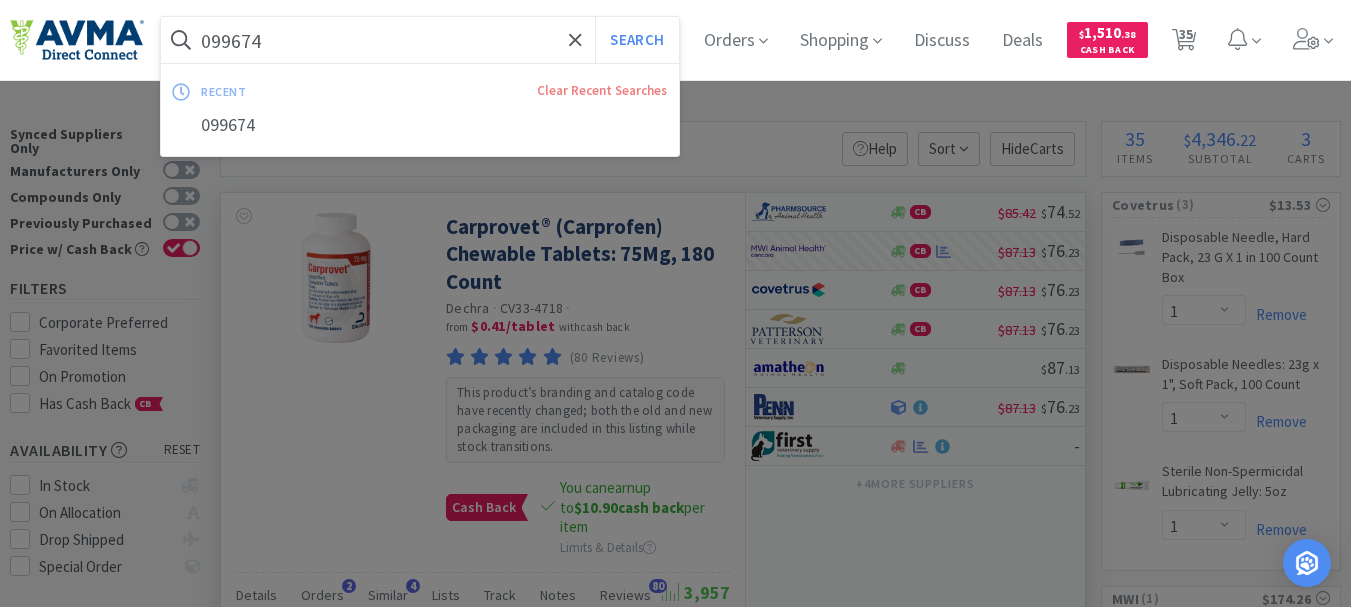 paste on "1" 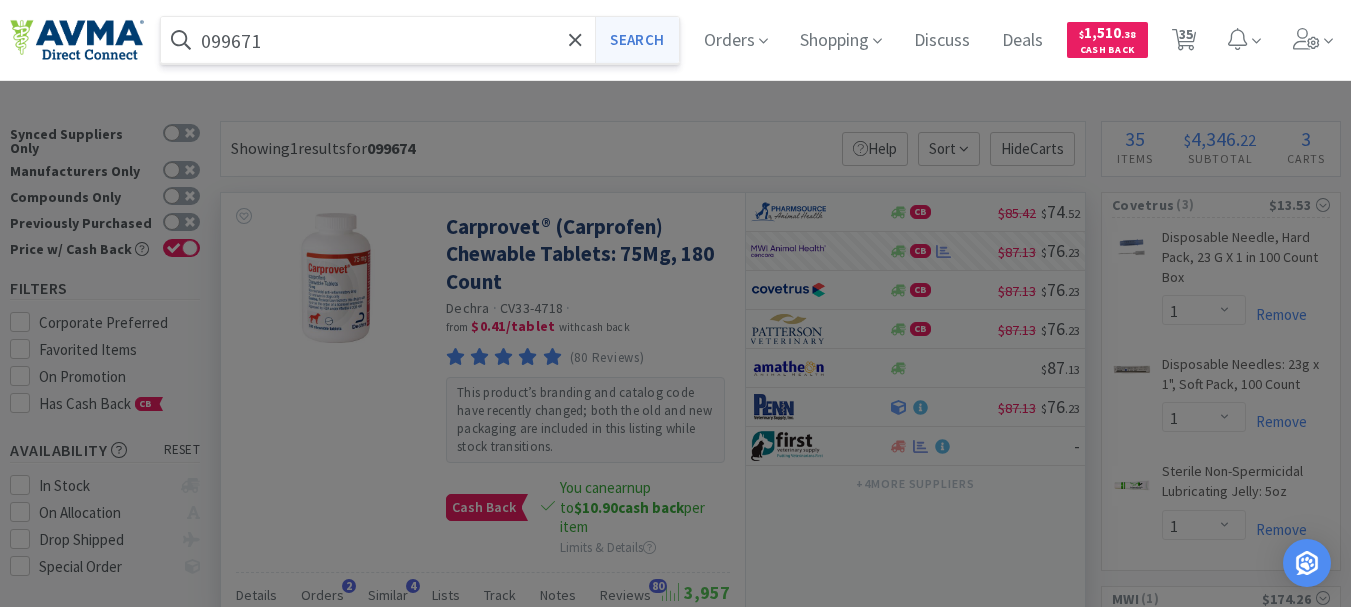 type on "099671" 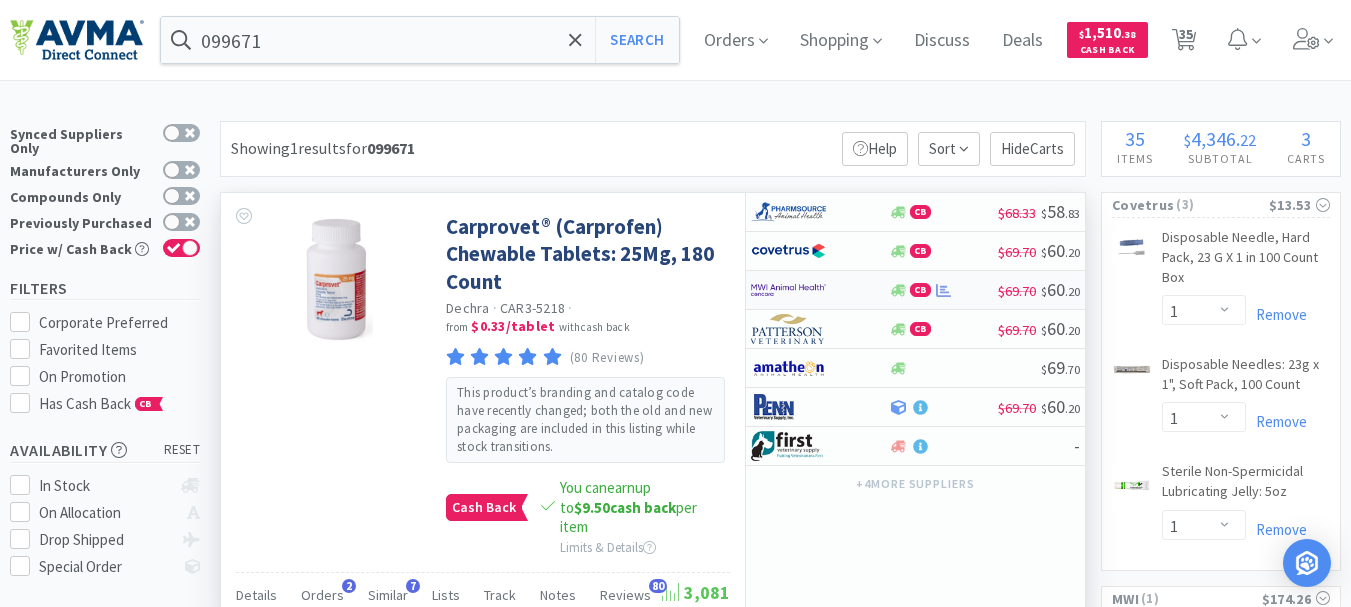 click at bounding box center (788, 290) 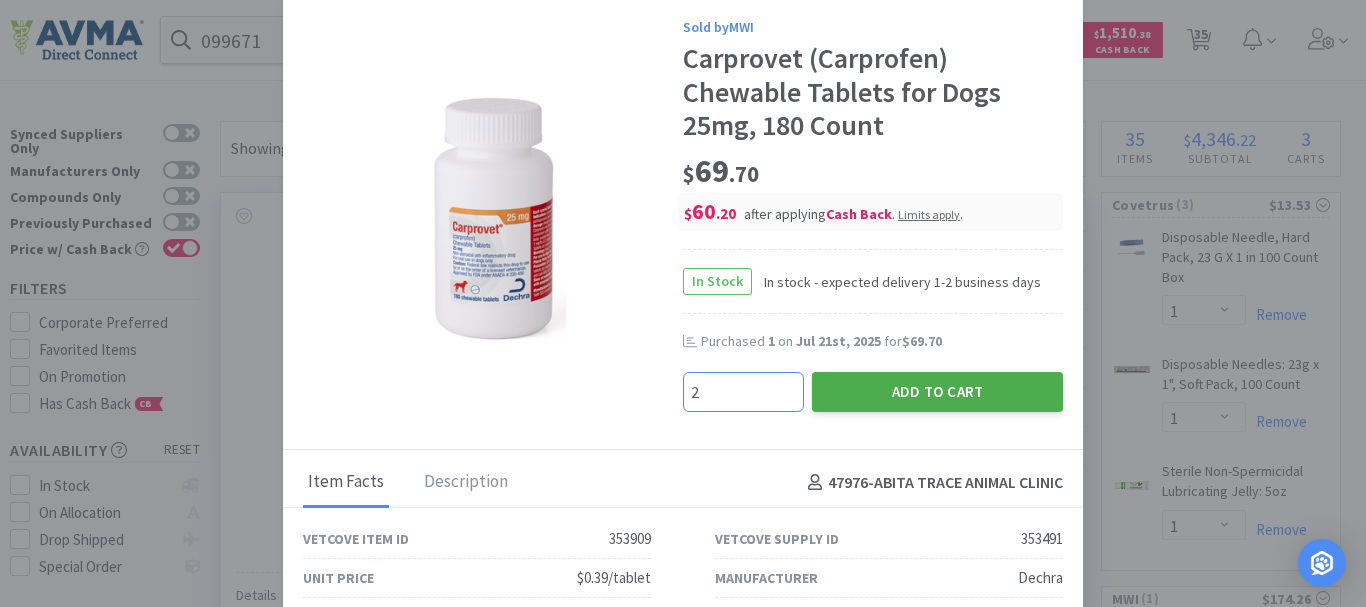 type on "2" 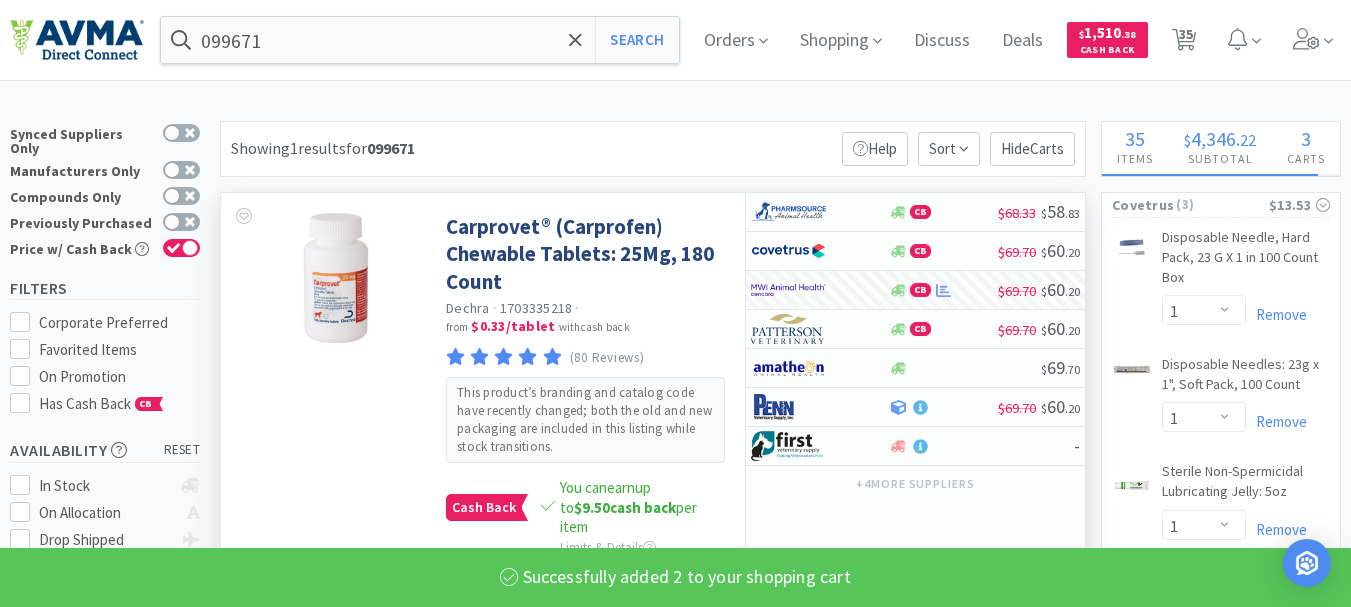 select on "2" 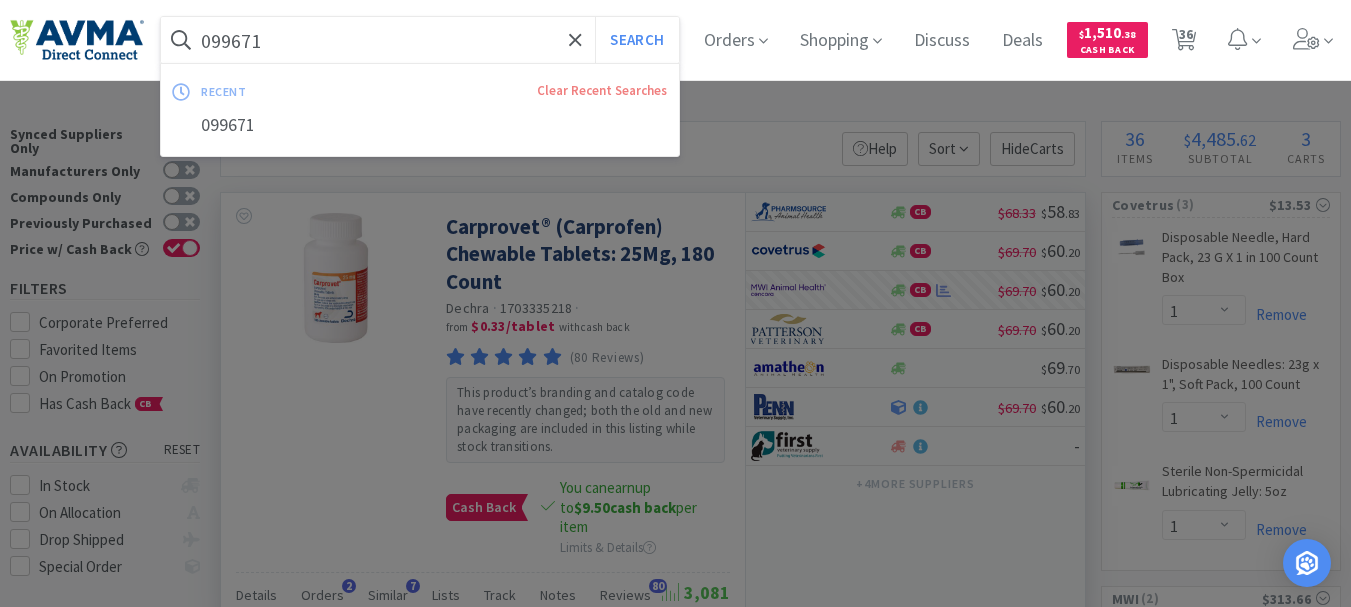 click on "099671" at bounding box center (420, 40) 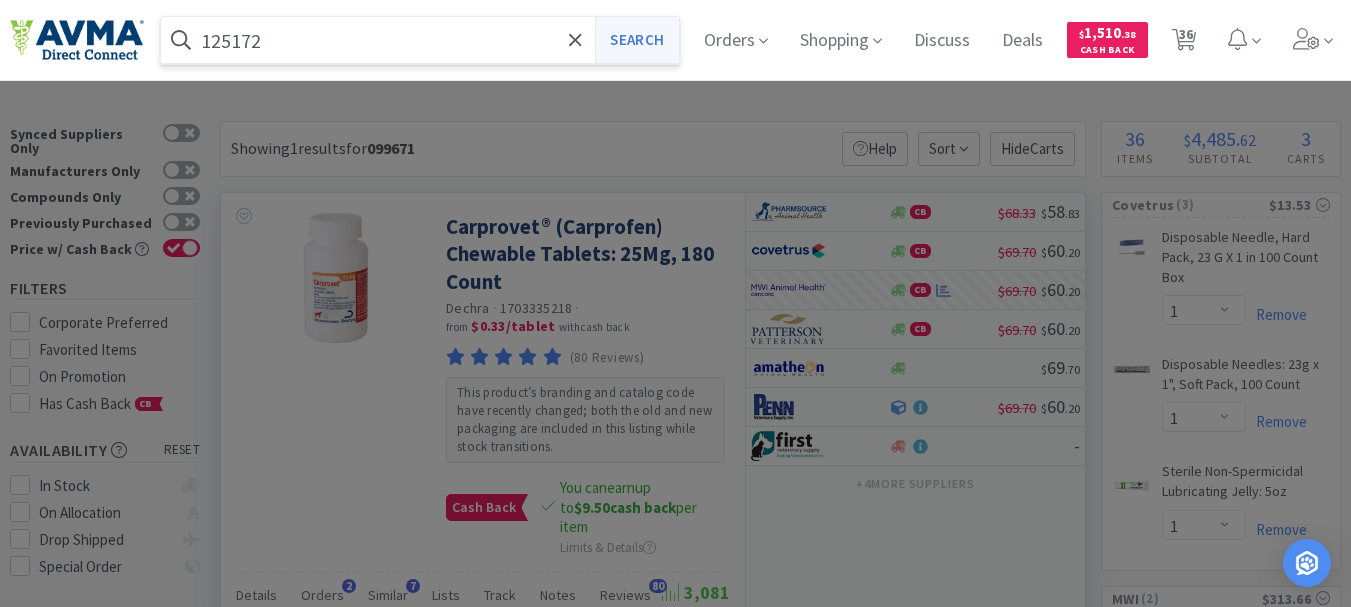 type on "125172" 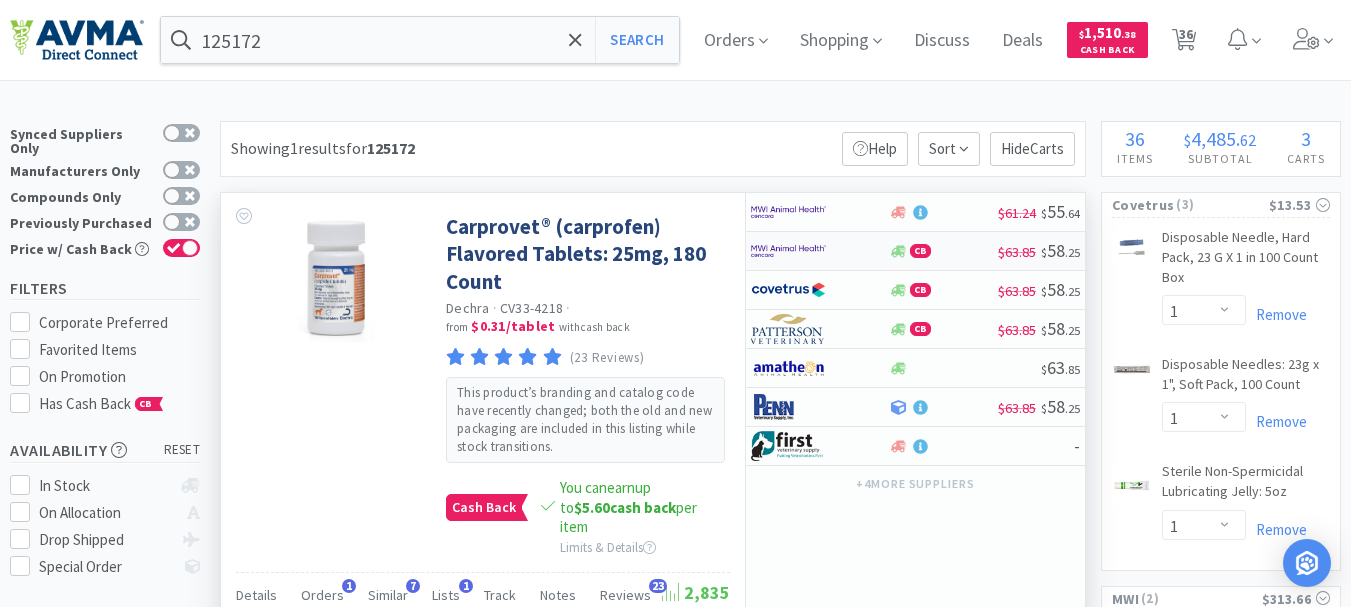 click at bounding box center [788, 251] 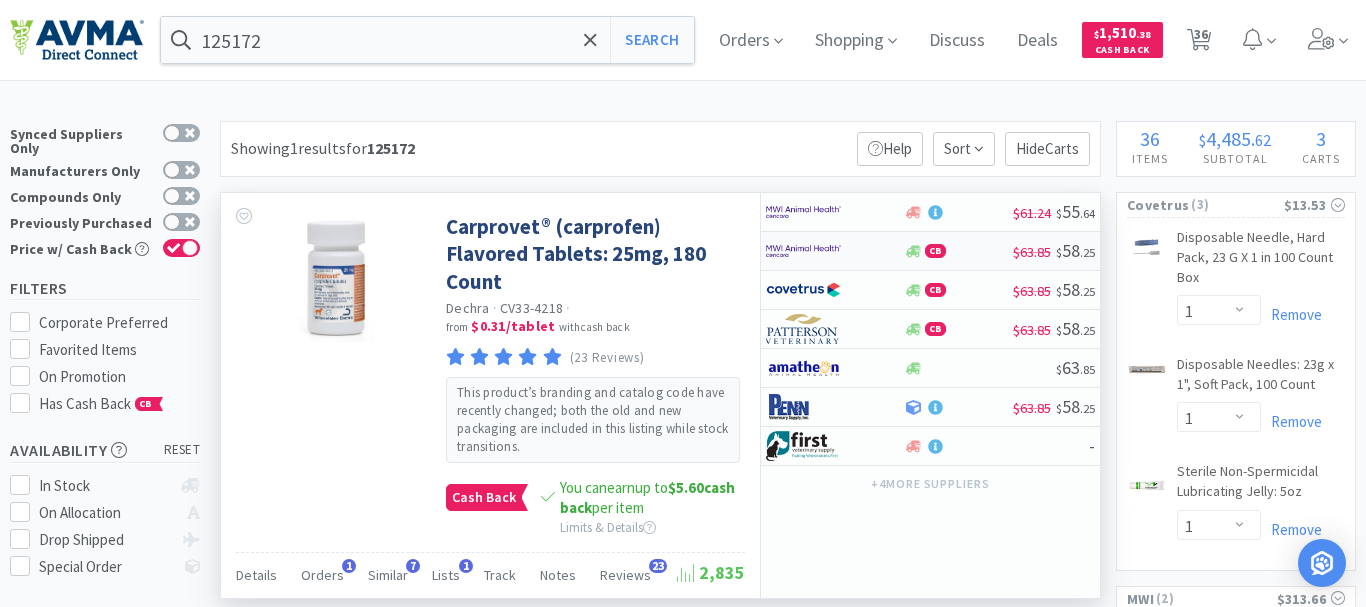 select on "1" 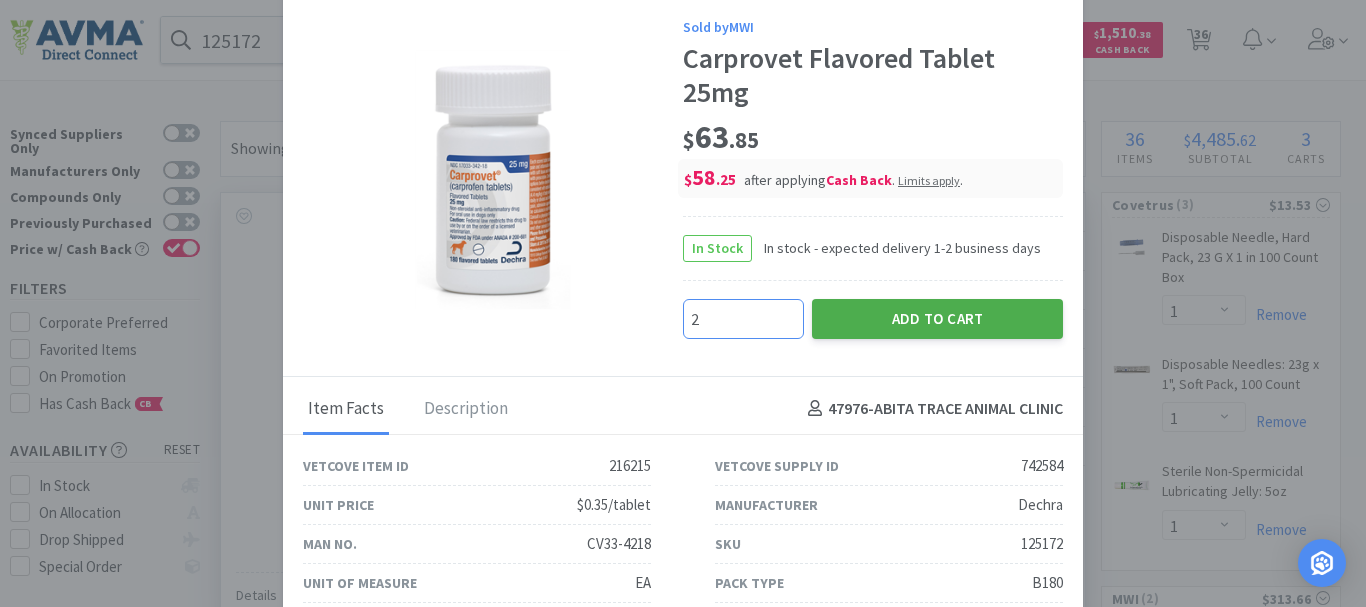type on "2" 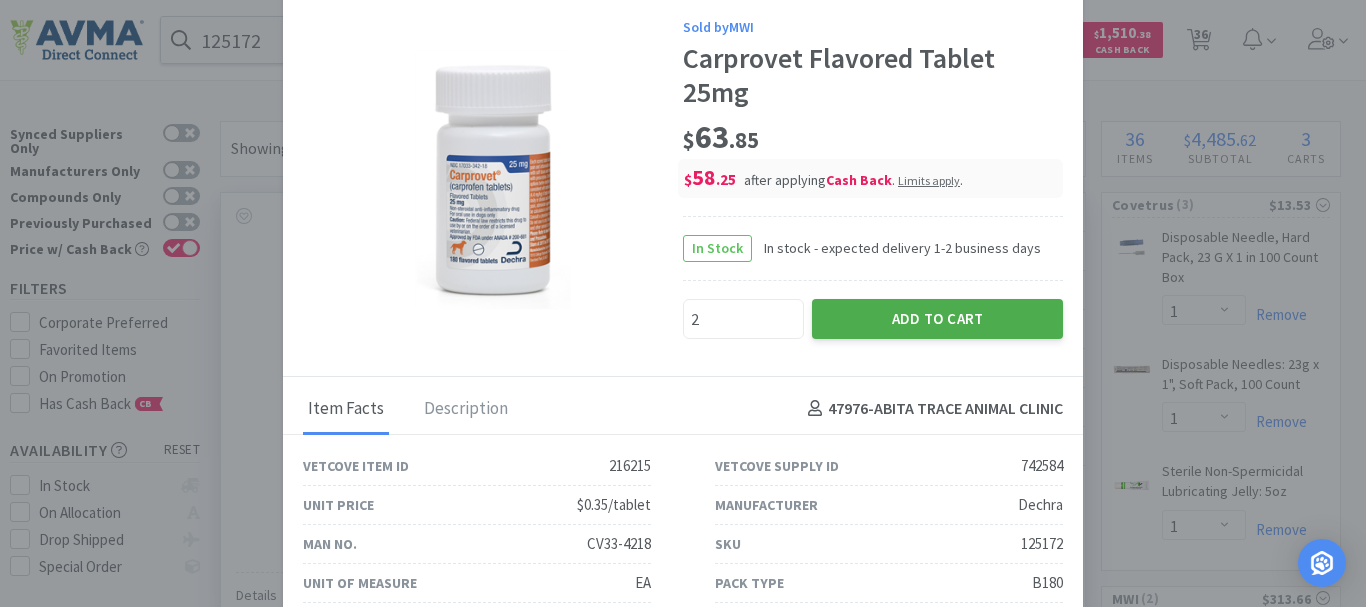 click on "Add to Cart" at bounding box center [937, 319] 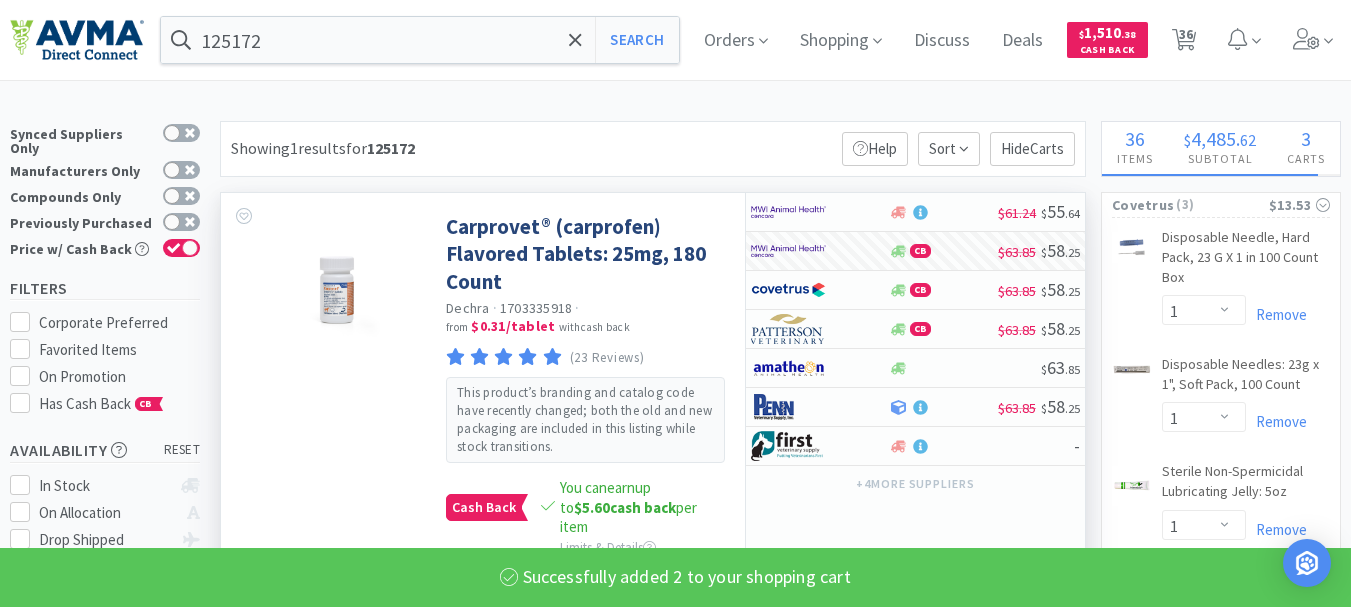 select on "2" 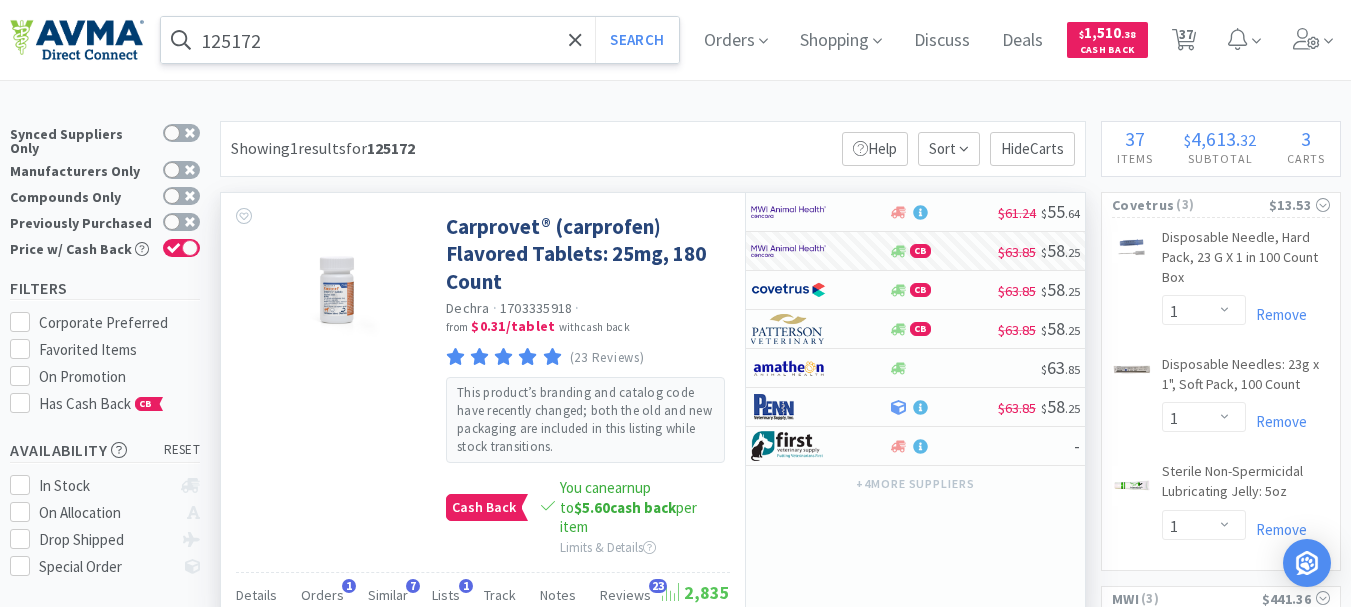 click on "125172" at bounding box center (420, 40) 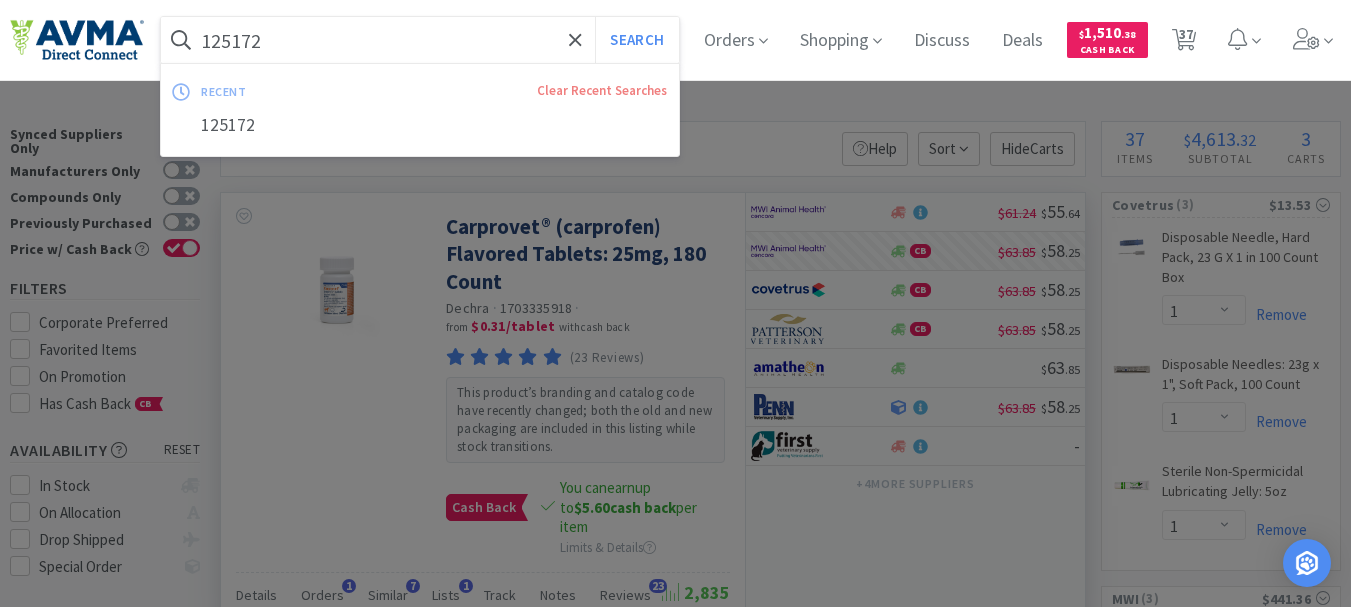 paste on "064306" 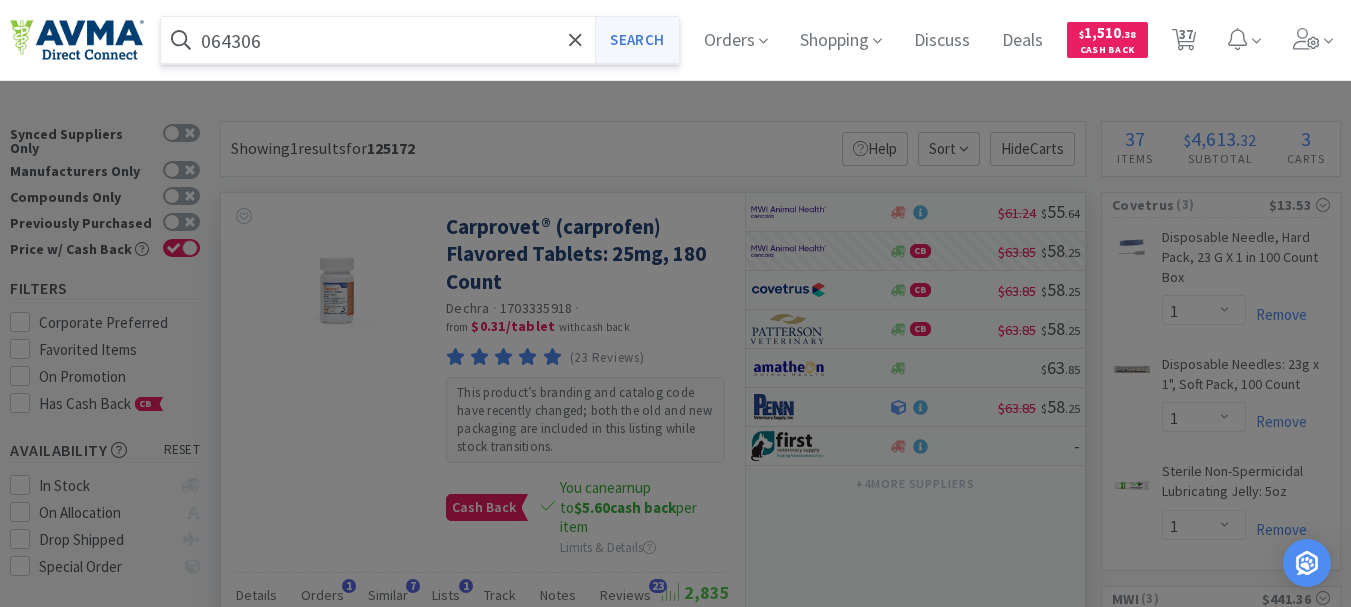 type on "064306" 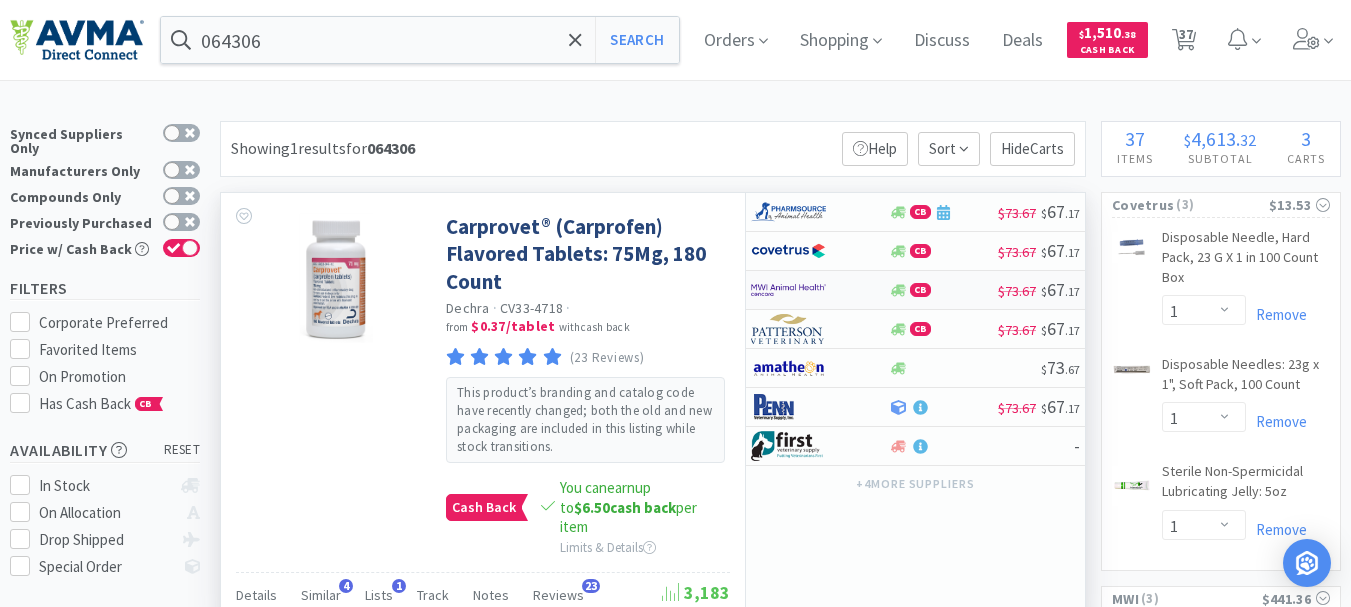 click at bounding box center (788, 290) 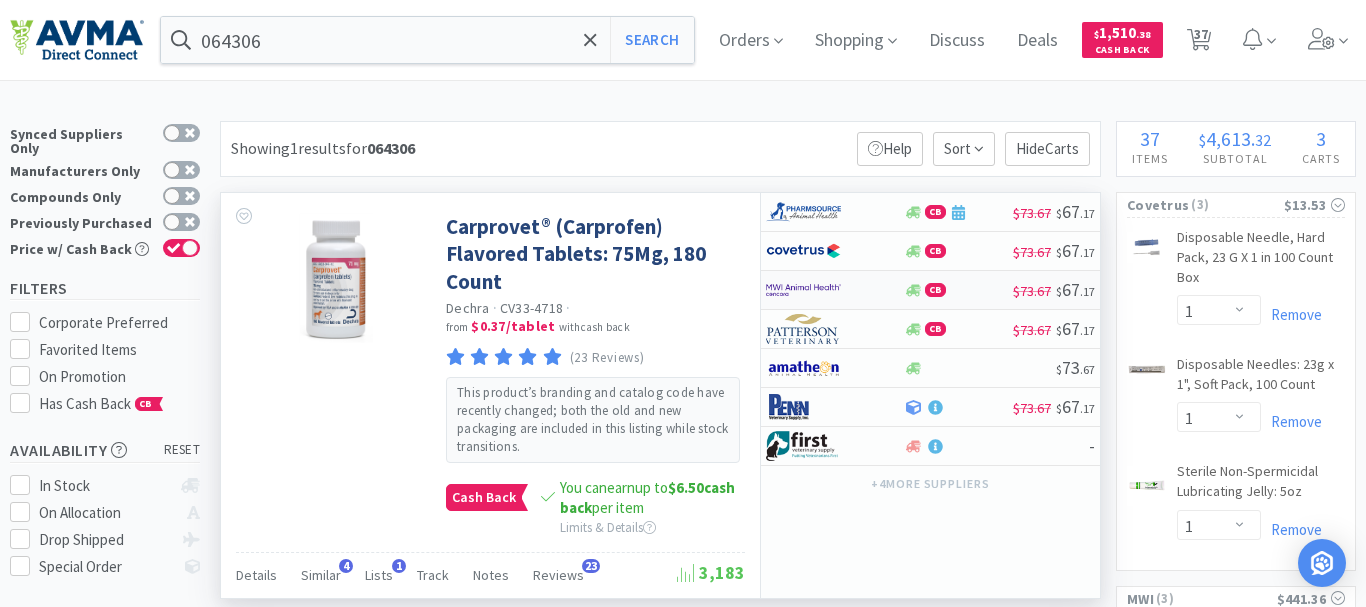 select on "1" 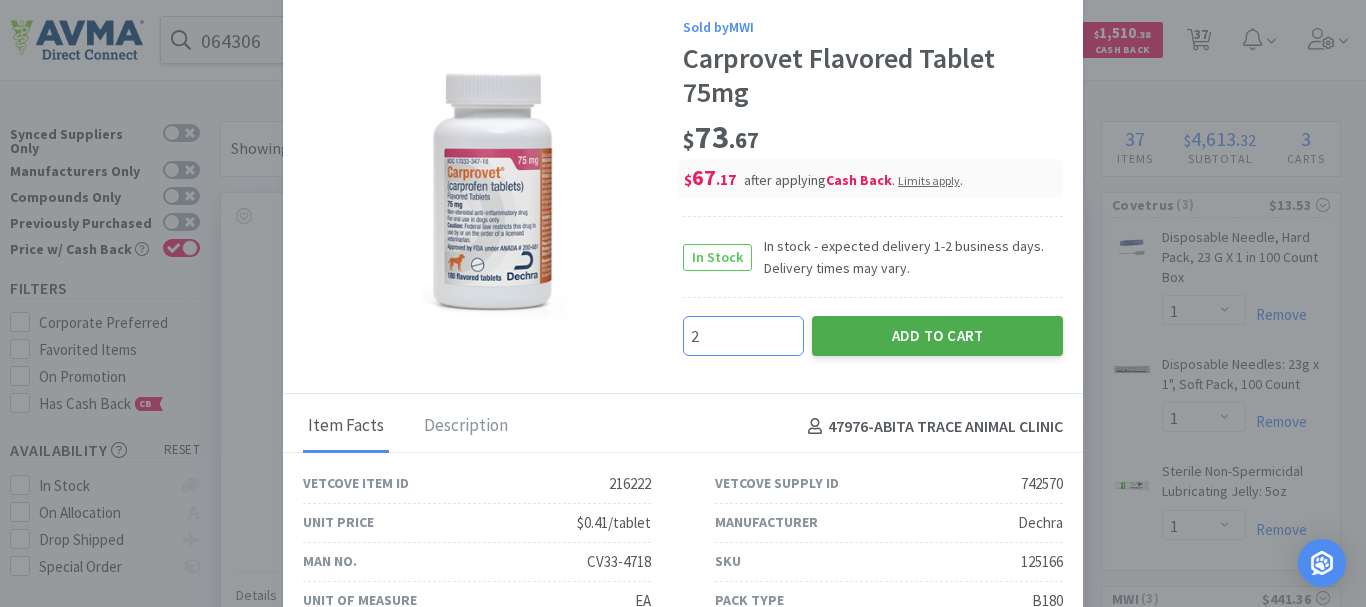 type on "2" 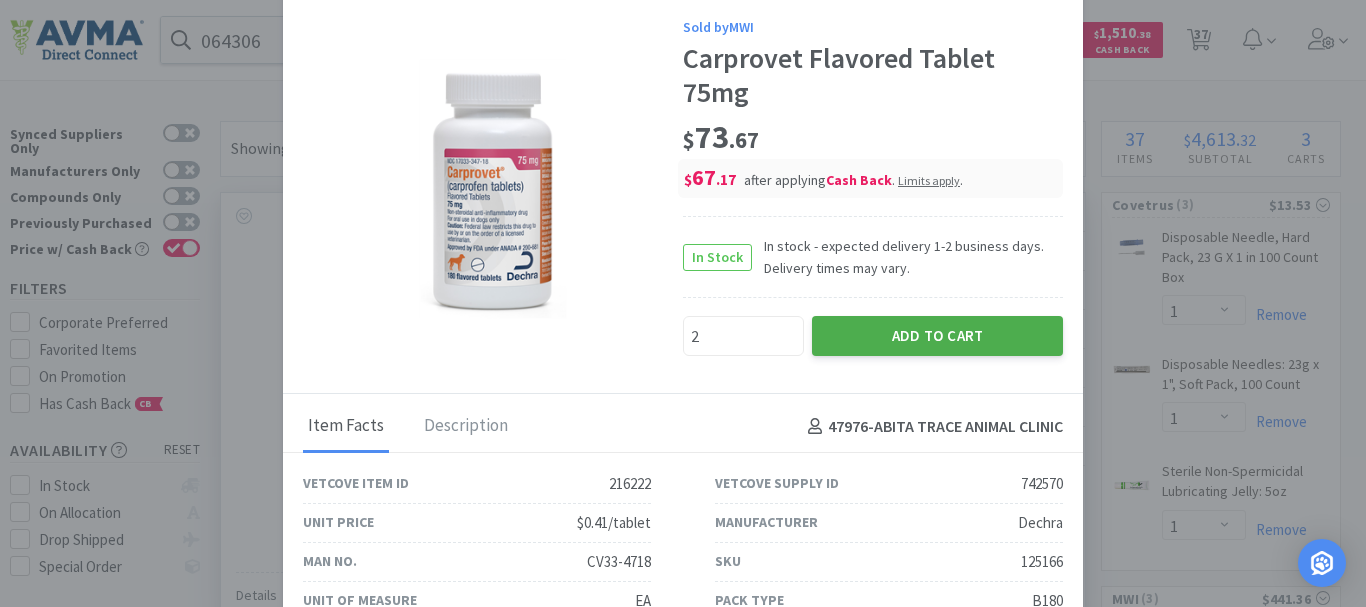 click on "Add to Cart" at bounding box center (937, 336) 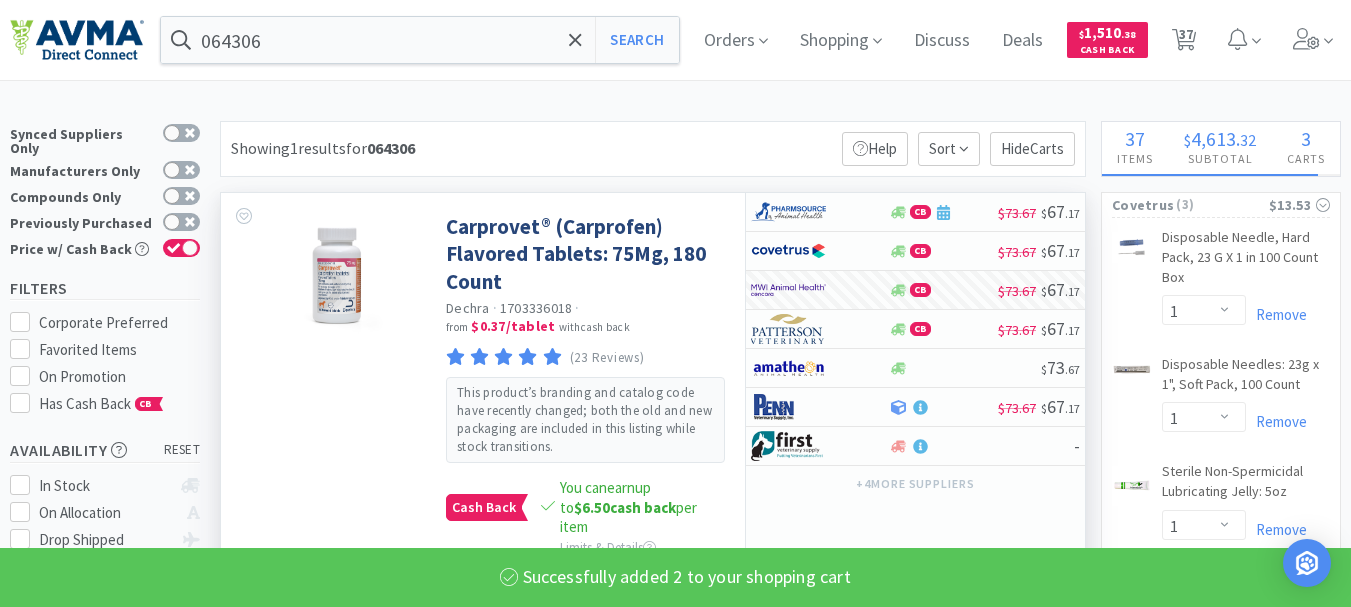 select on "2" 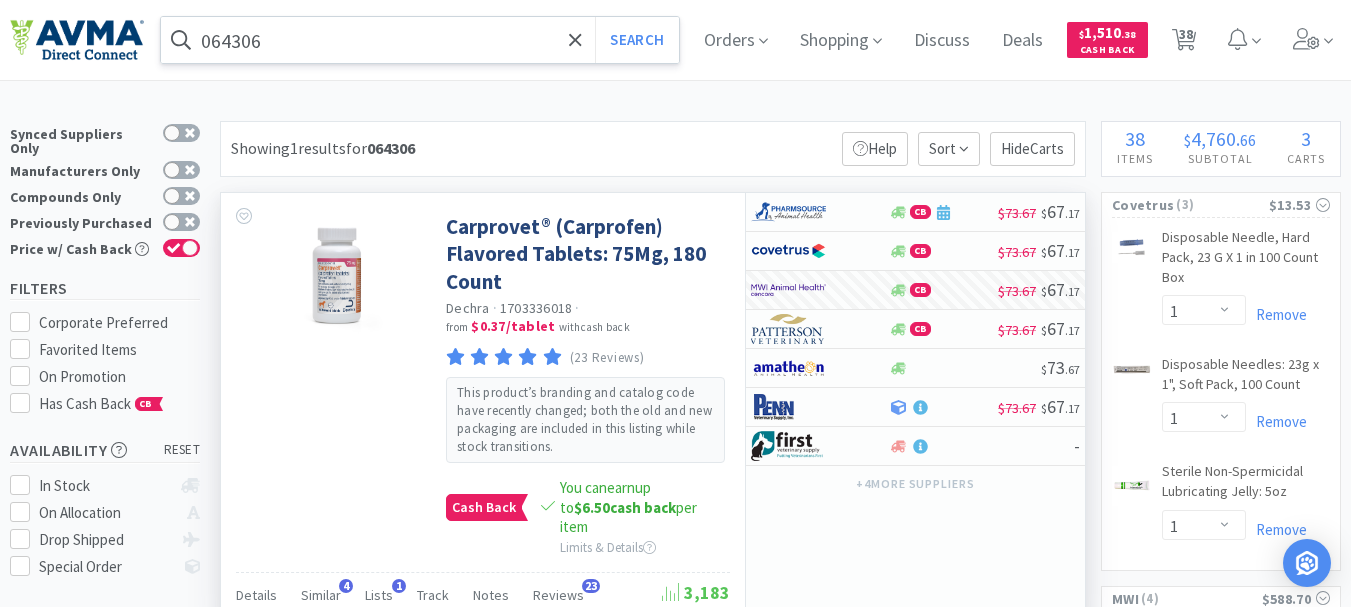 click on "064306" at bounding box center (420, 40) 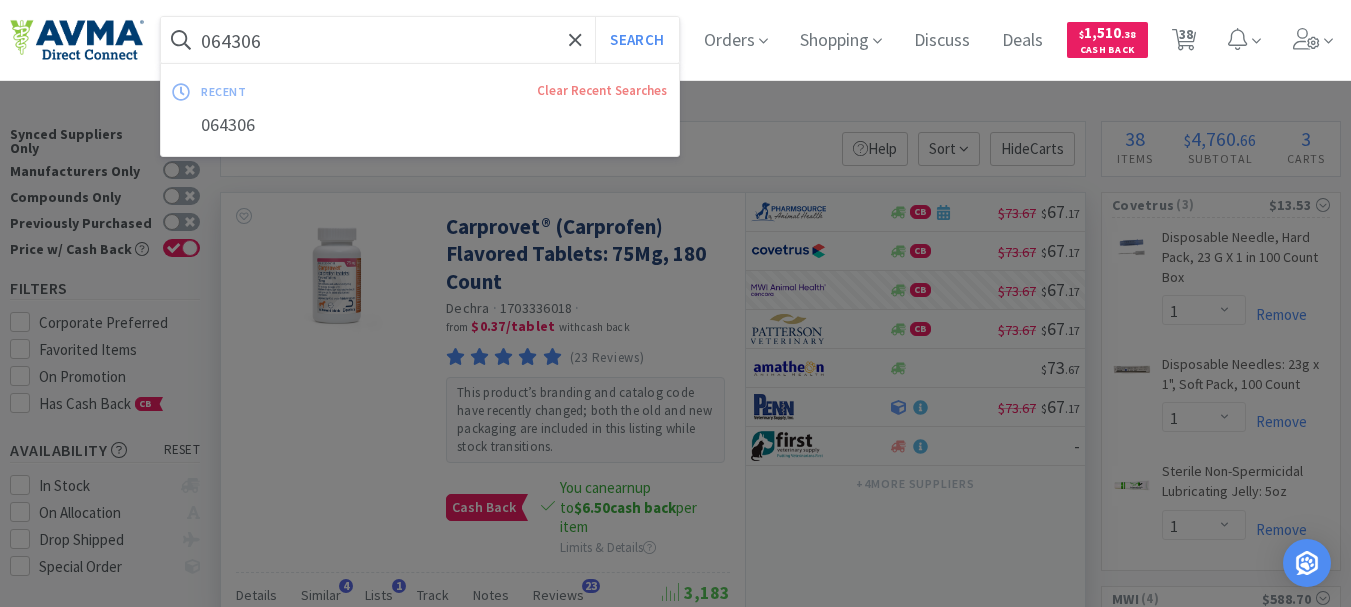 paste on "116035" 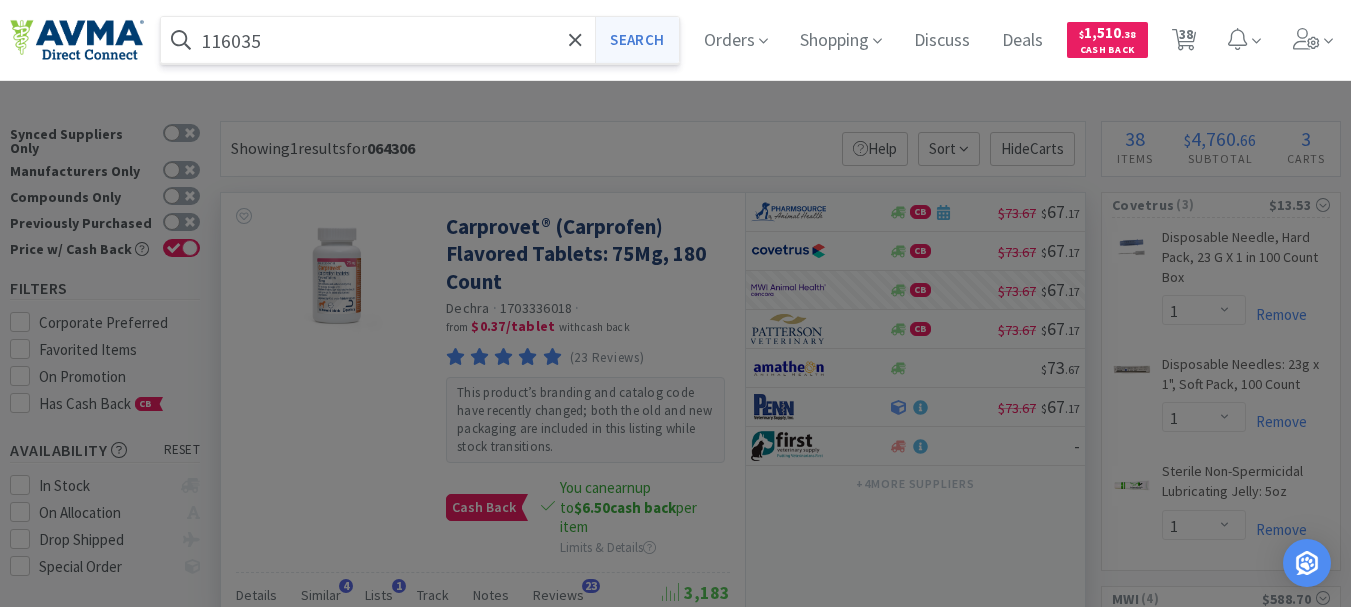 type on "116035" 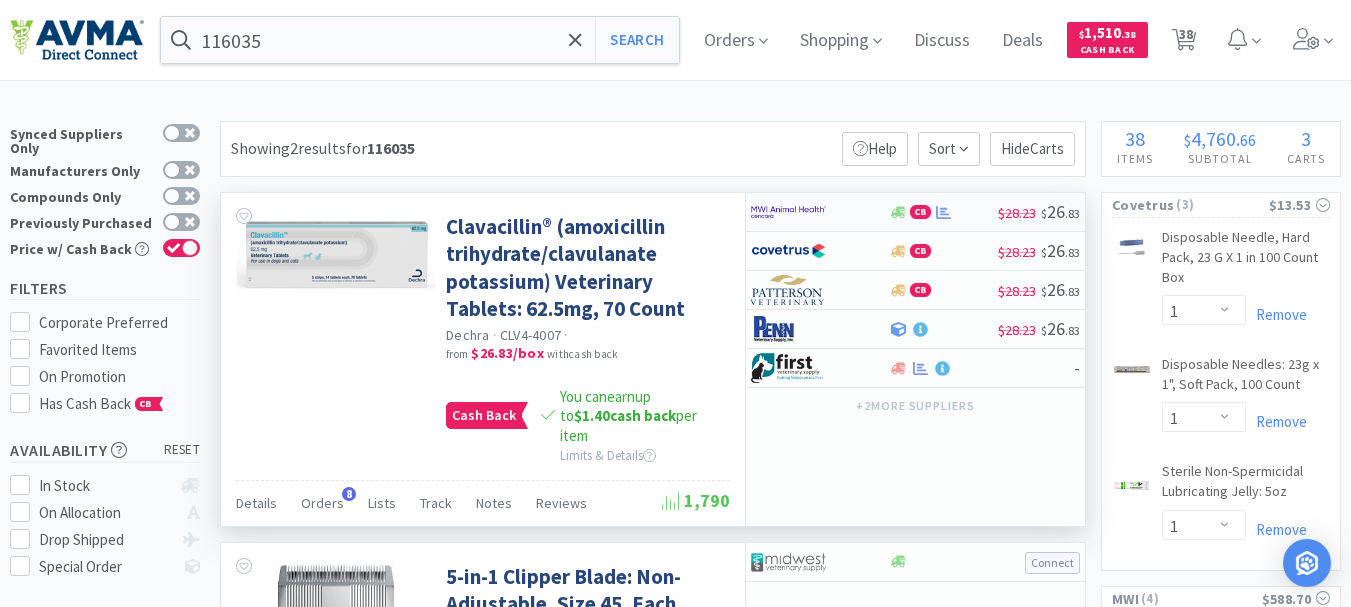 click at bounding box center [788, 212] 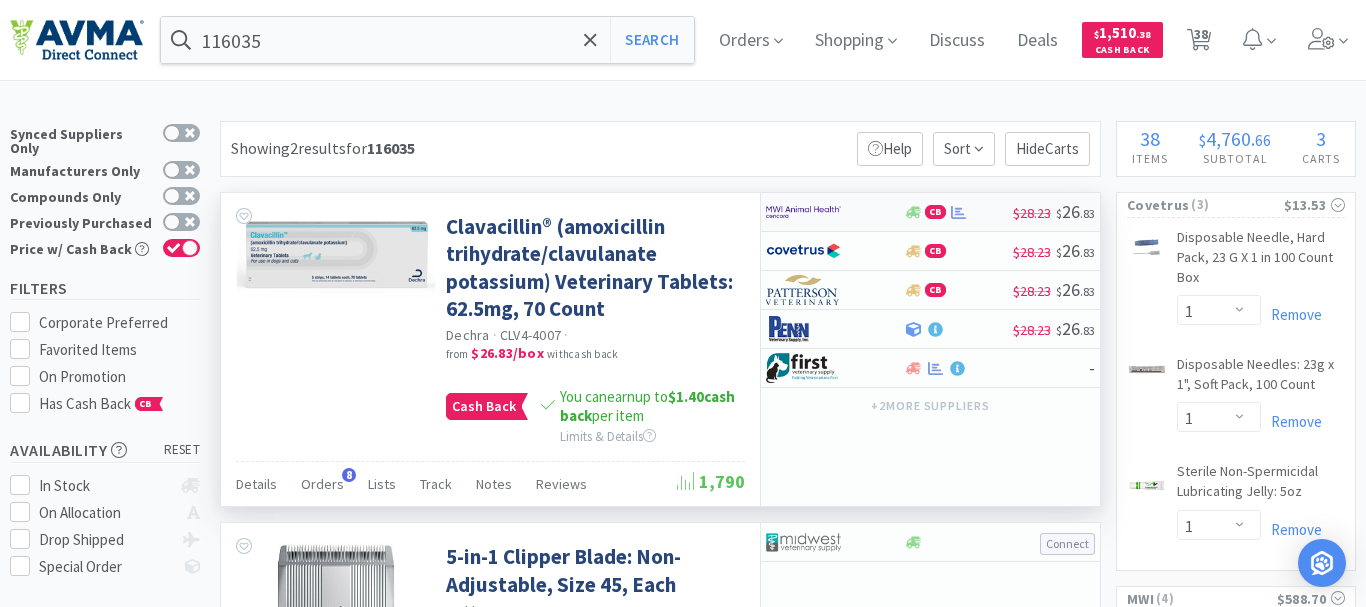 select on "1" 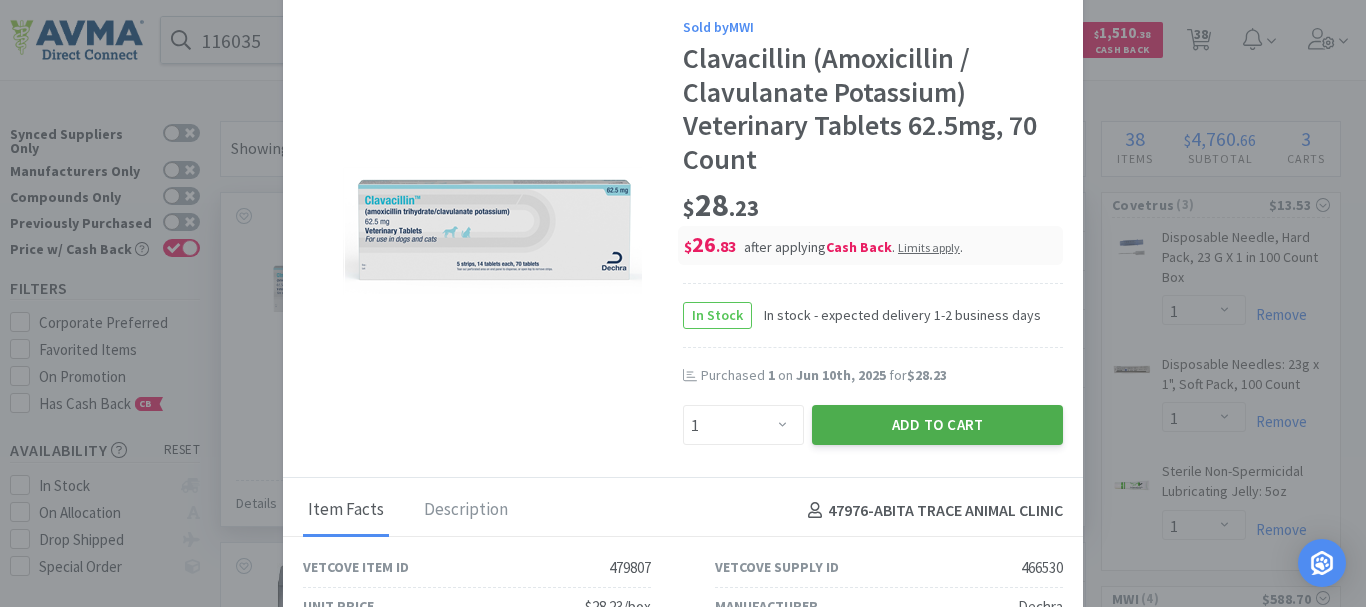 click on "Add to Cart" at bounding box center [937, 425] 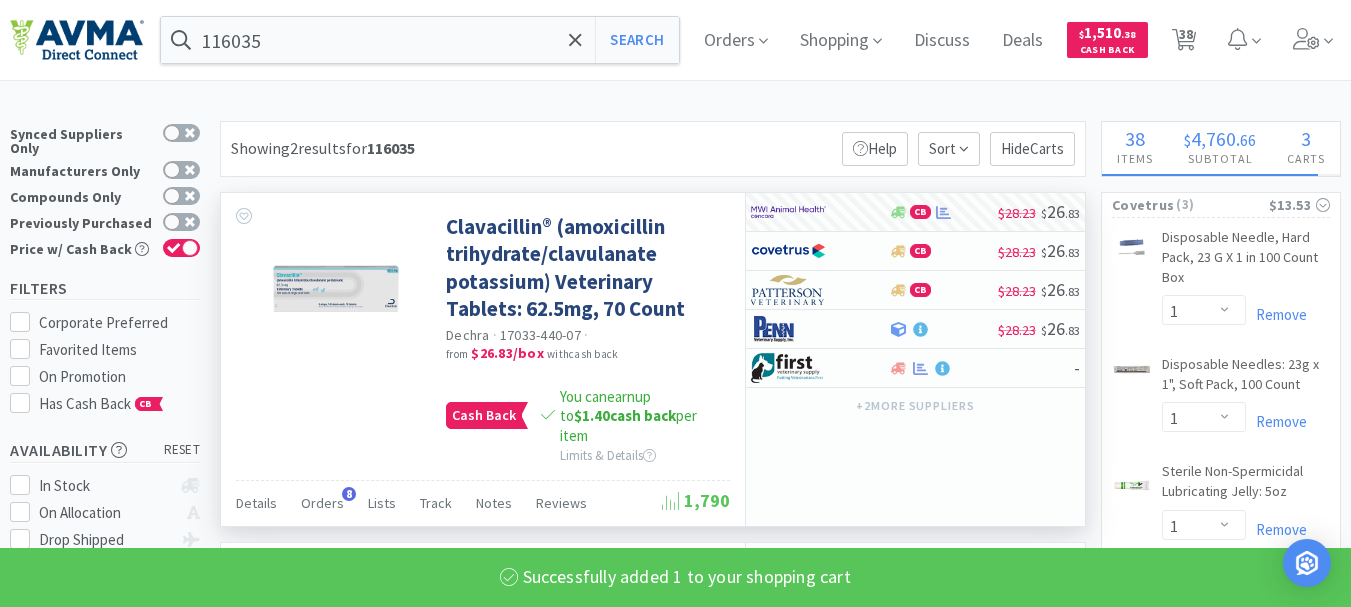 select on "1" 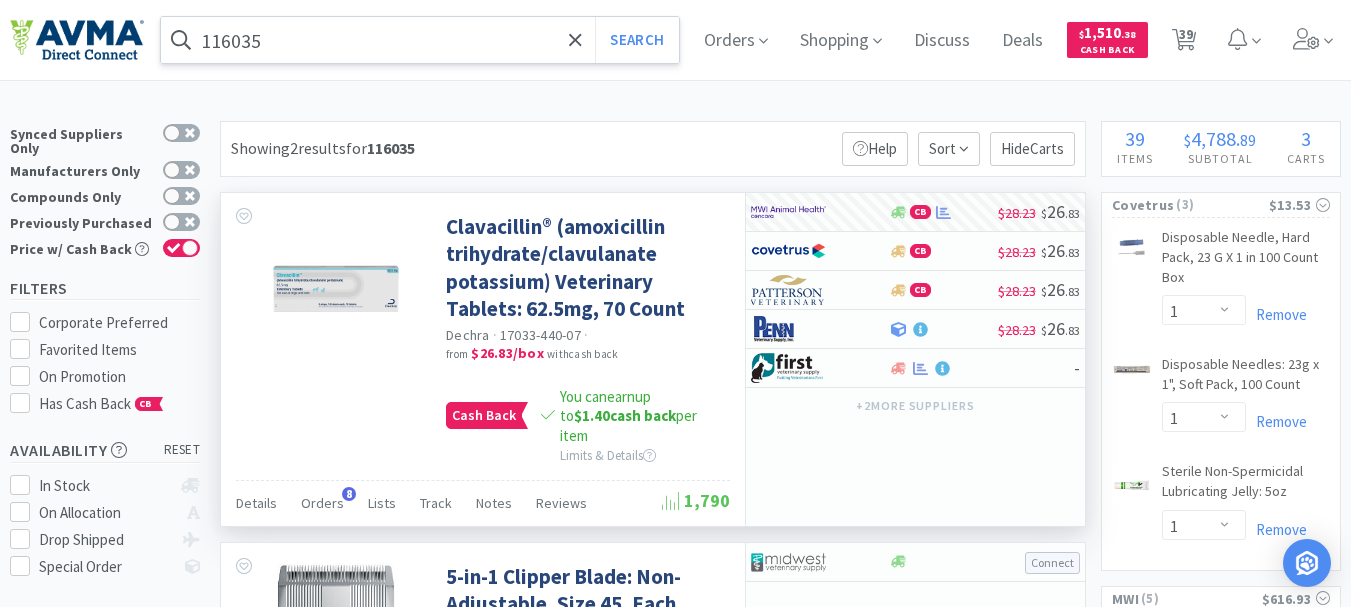 click on "116035" at bounding box center [420, 40] 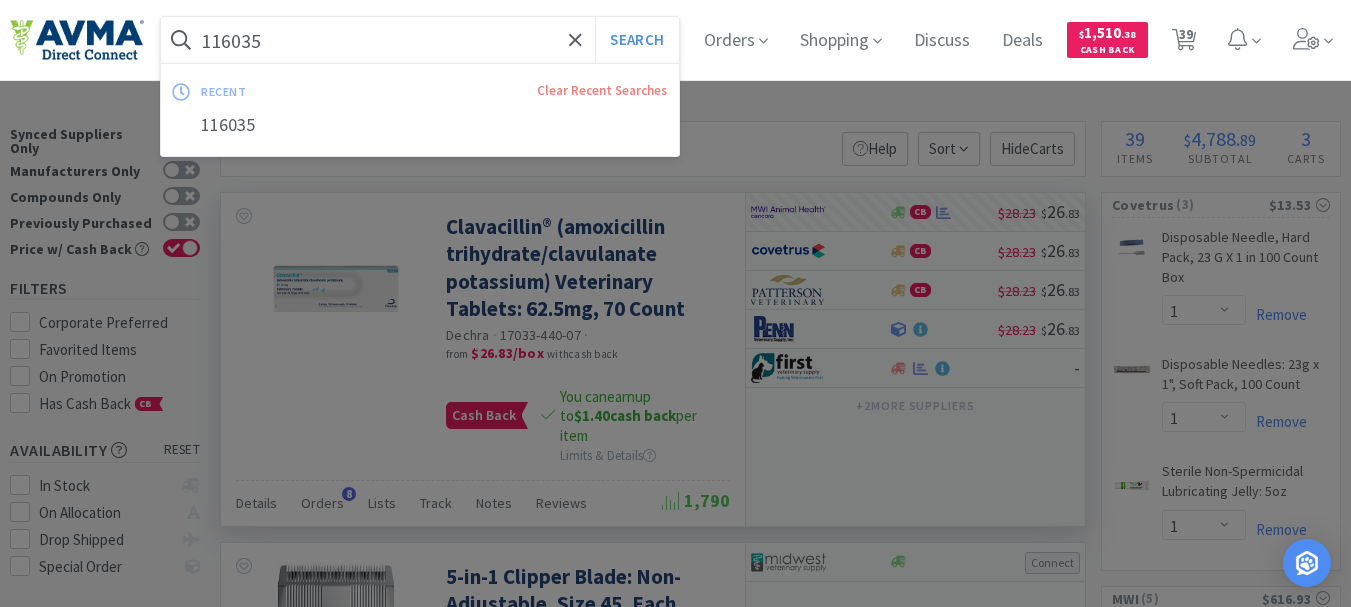 paste on "020842" 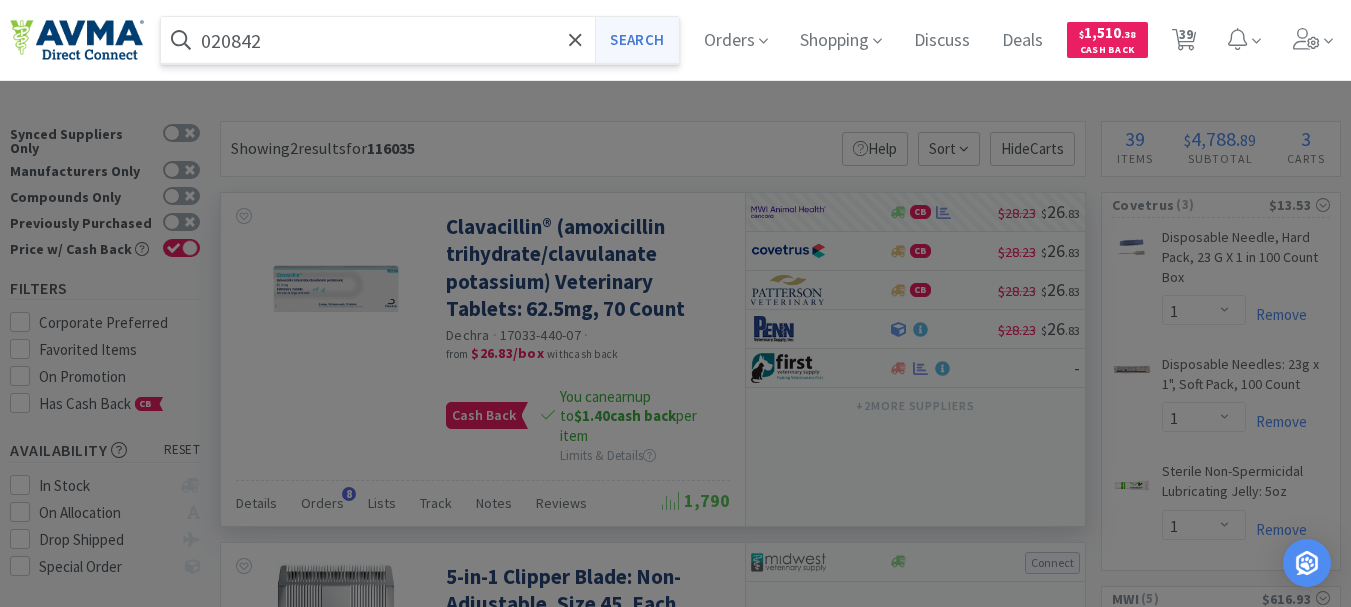 type on "020842" 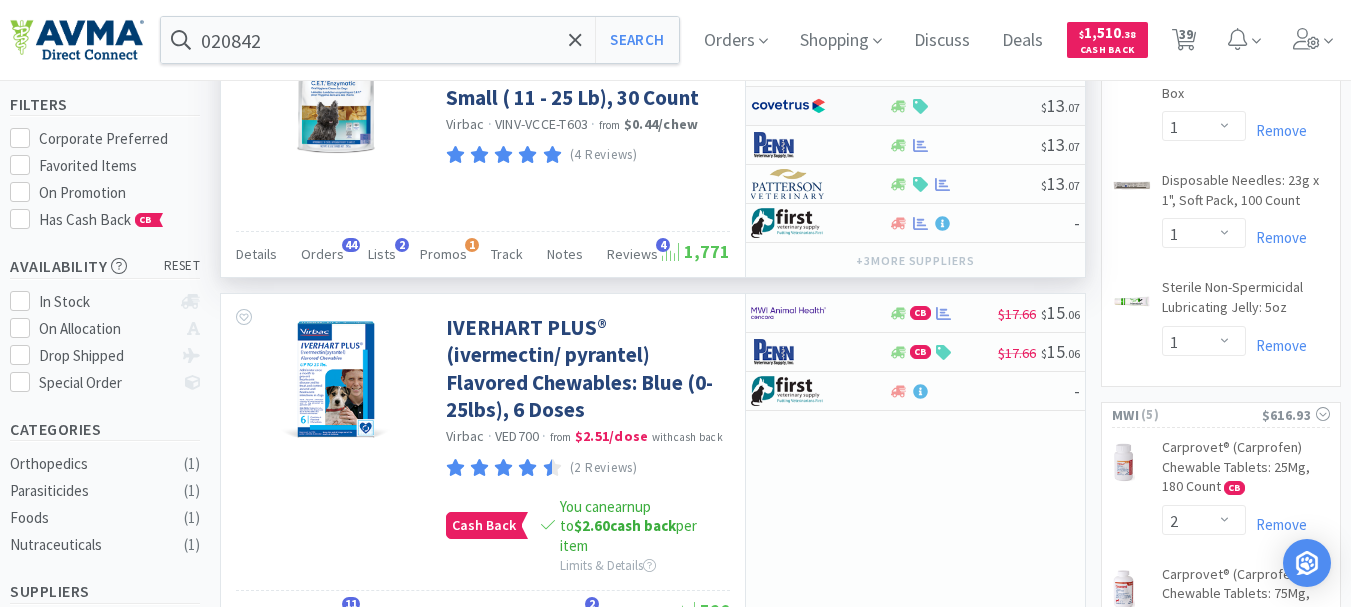 scroll, scrollTop: 200, scrollLeft: 0, axis: vertical 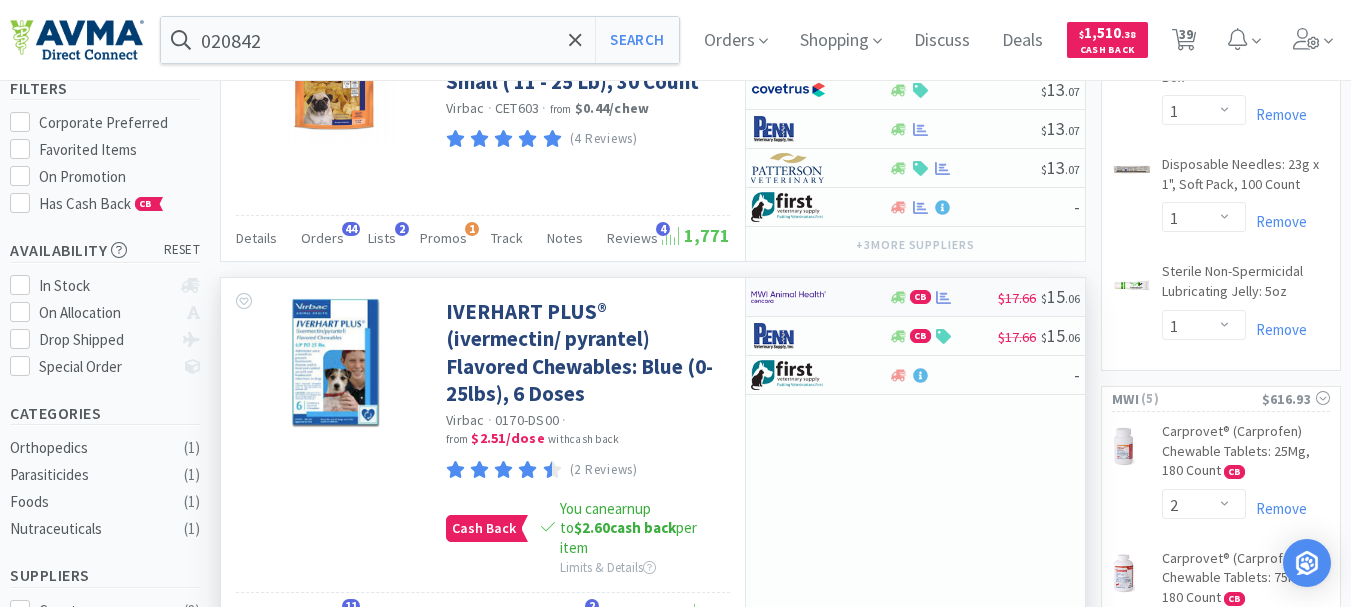 click at bounding box center [788, 297] 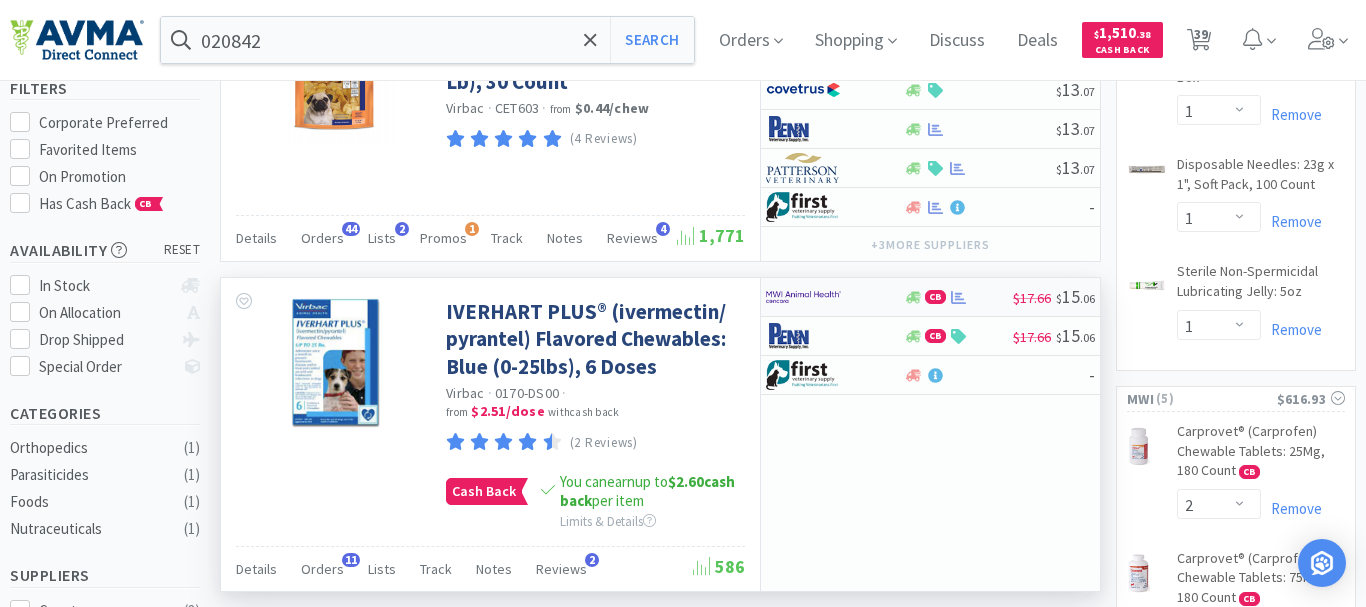 select on "1" 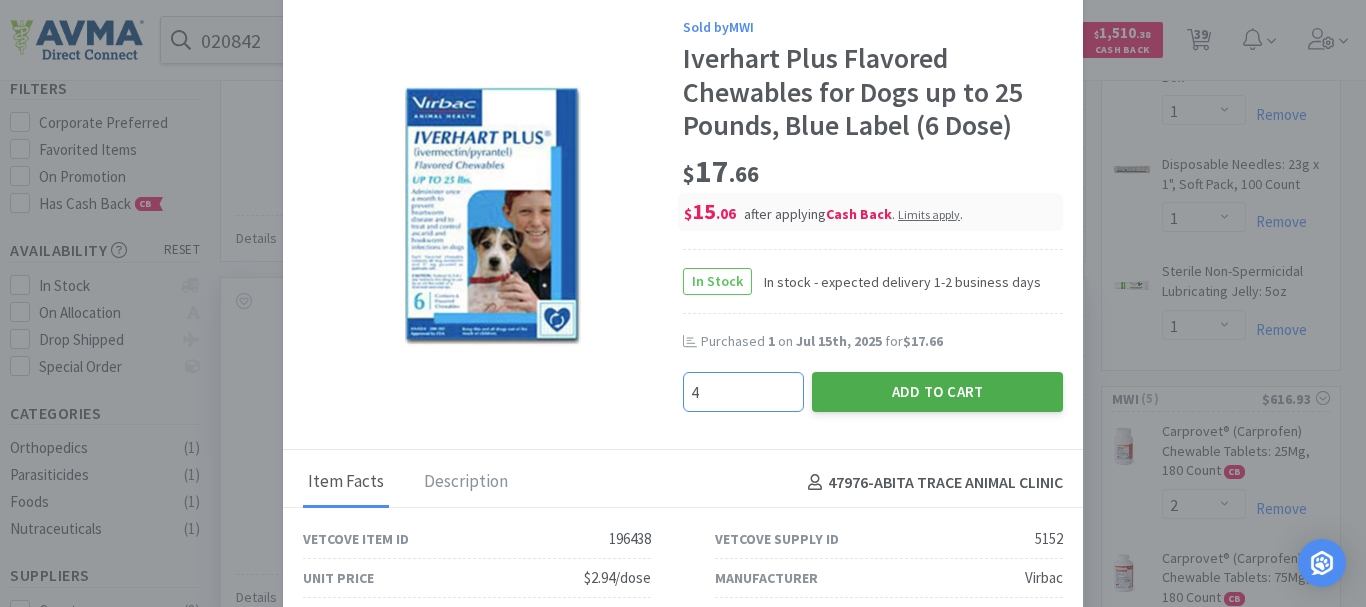 type on "4" 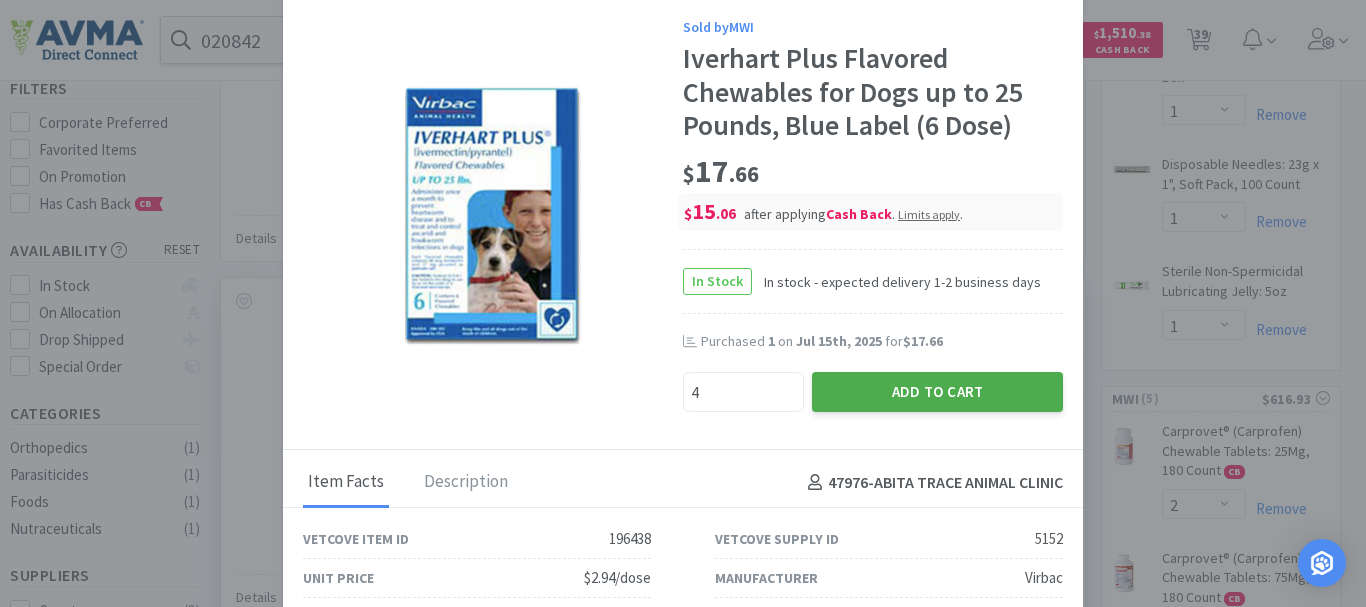 click on "Add to Cart" at bounding box center [937, 392] 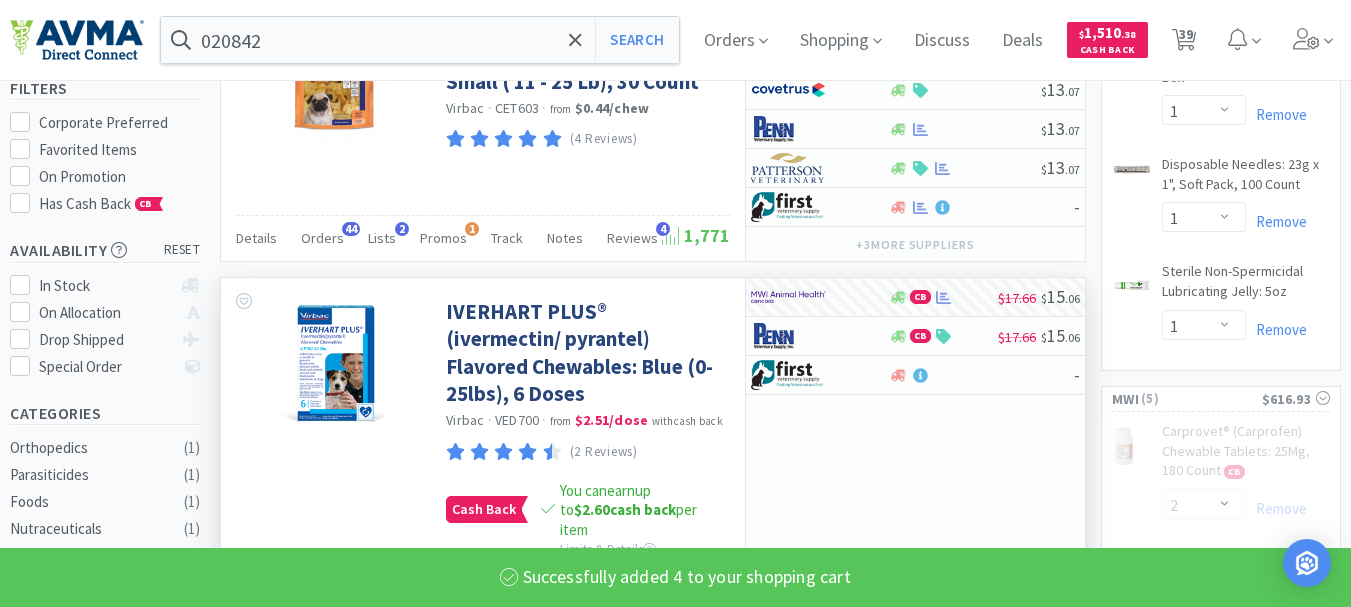 select on "4" 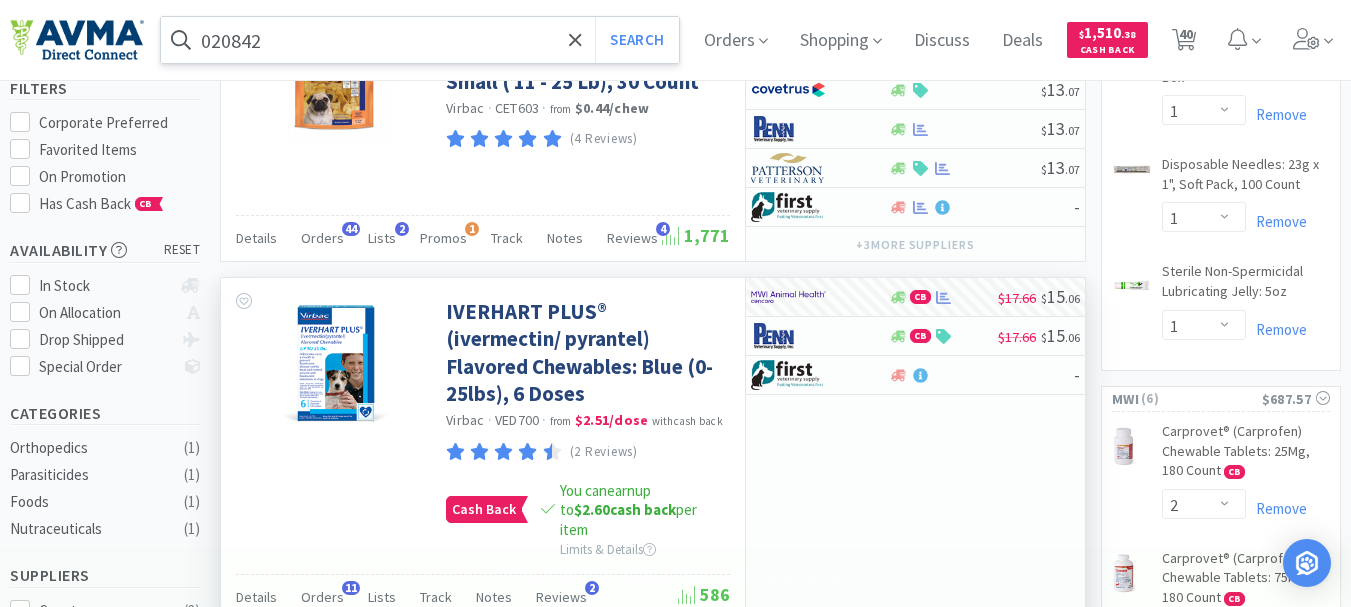 click on "020842" at bounding box center (420, 40) 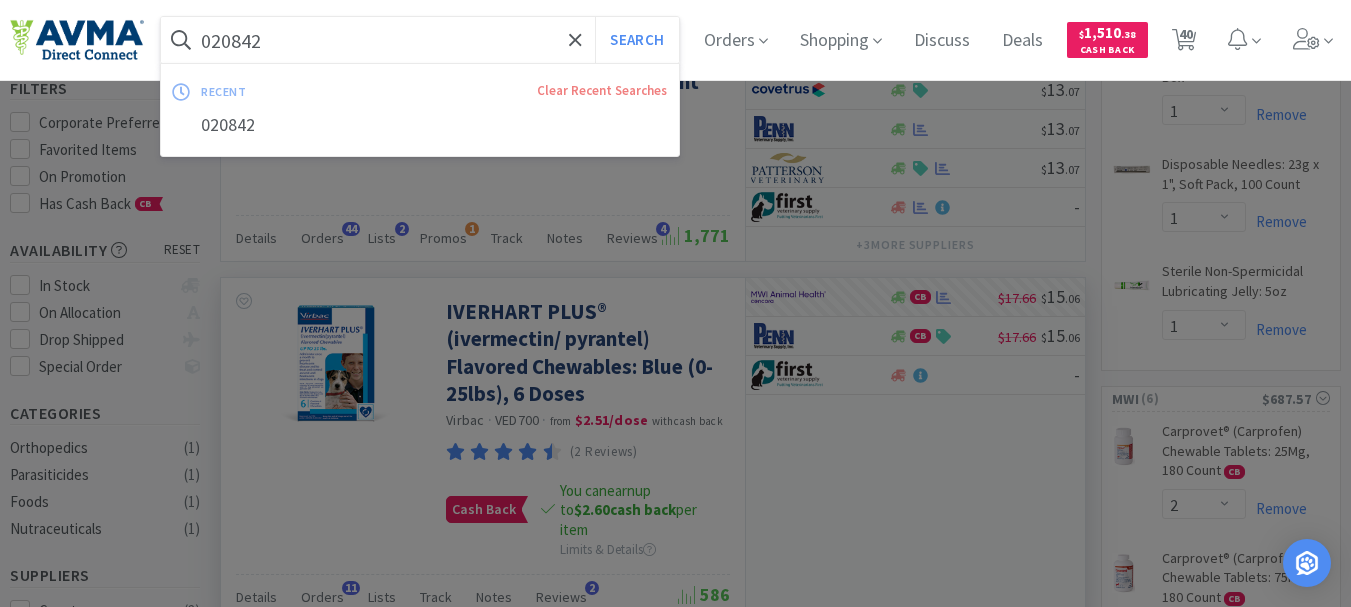 paste on "1" 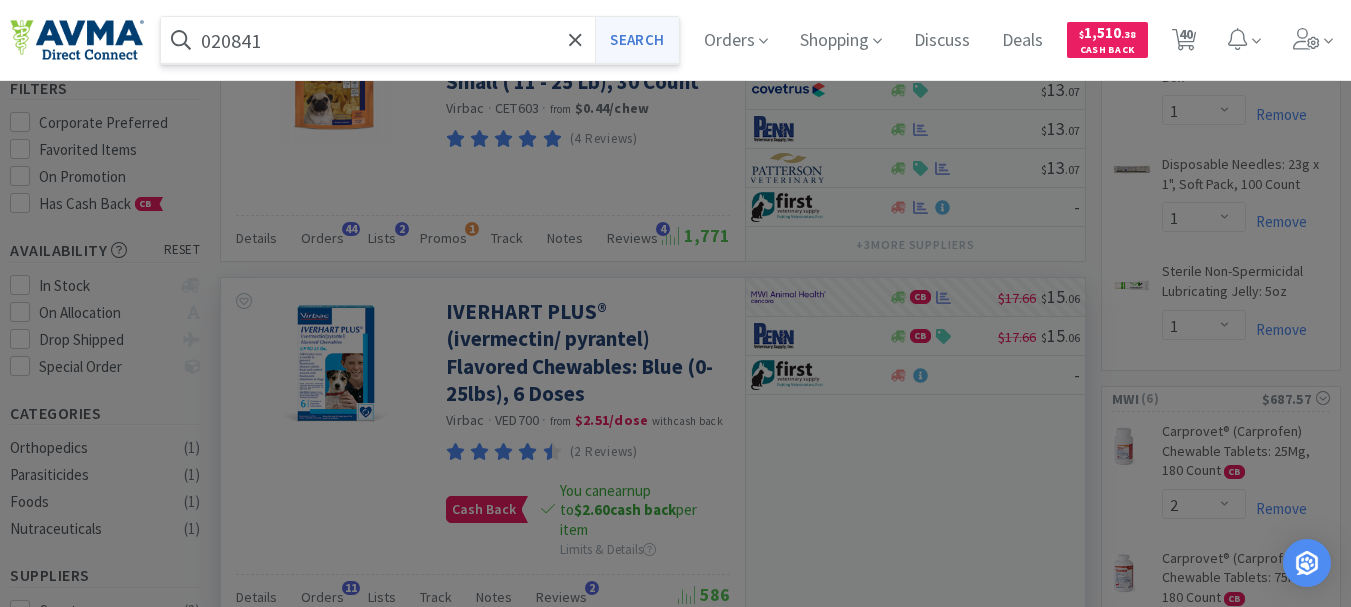 type on "020841" 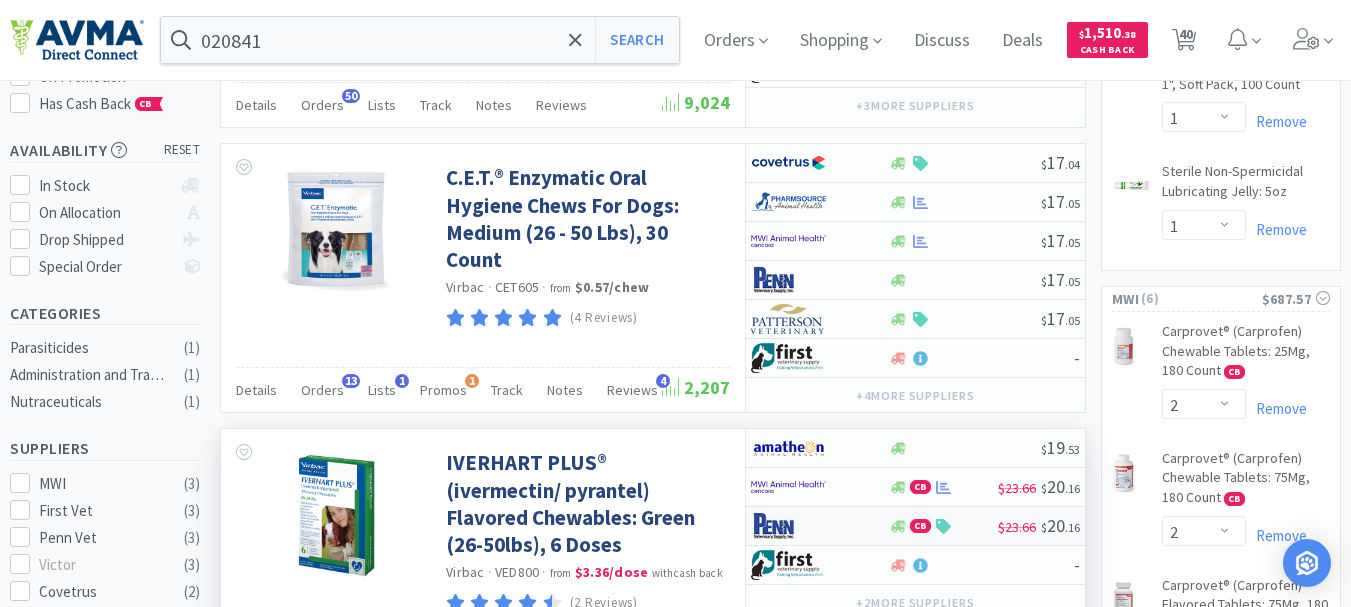 scroll, scrollTop: 400, scrollLeft: 0, axis: vertical 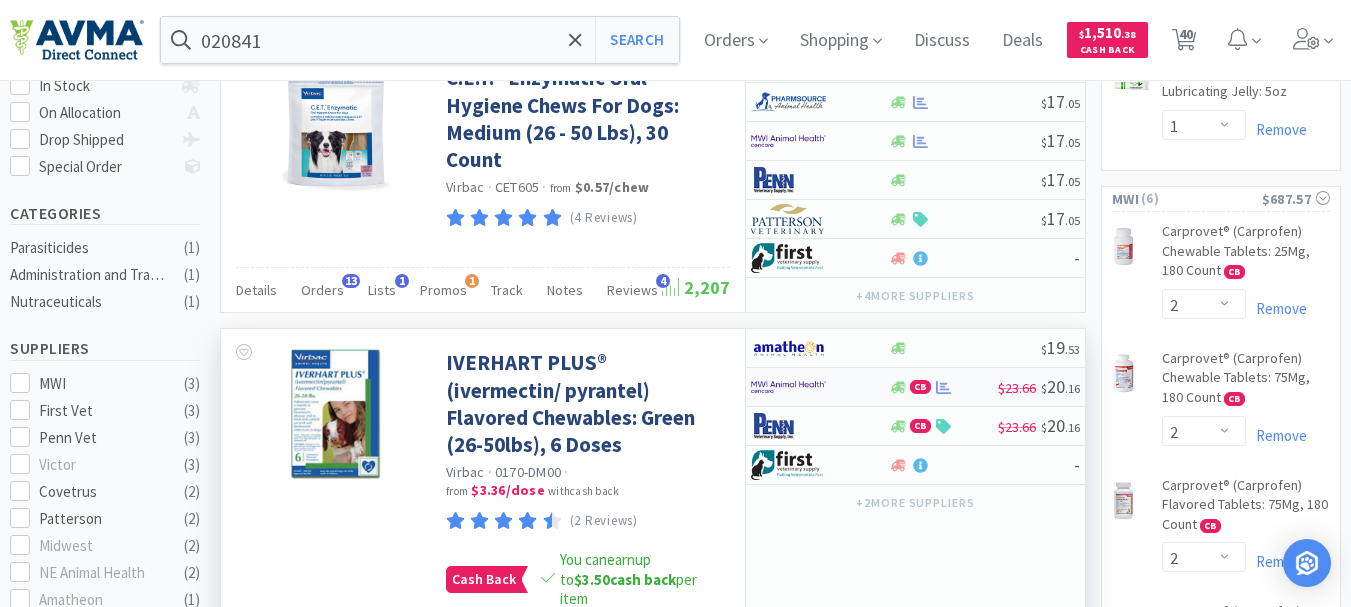 click at bounding box center [788, 387] 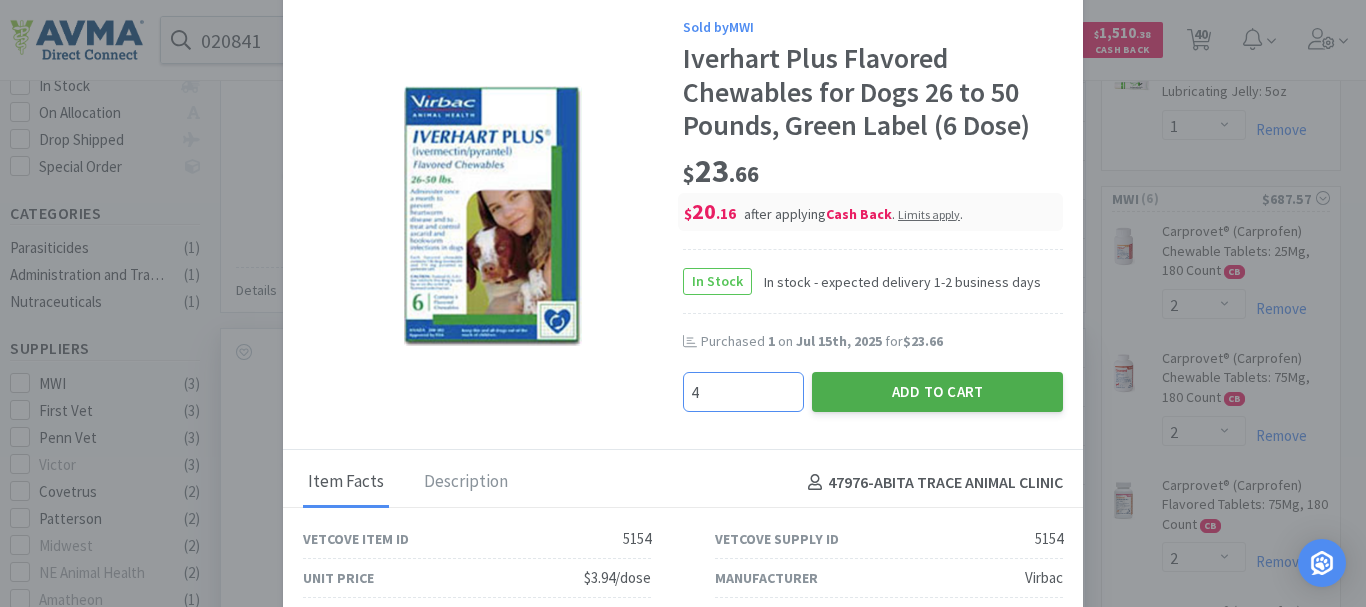 type on "4" 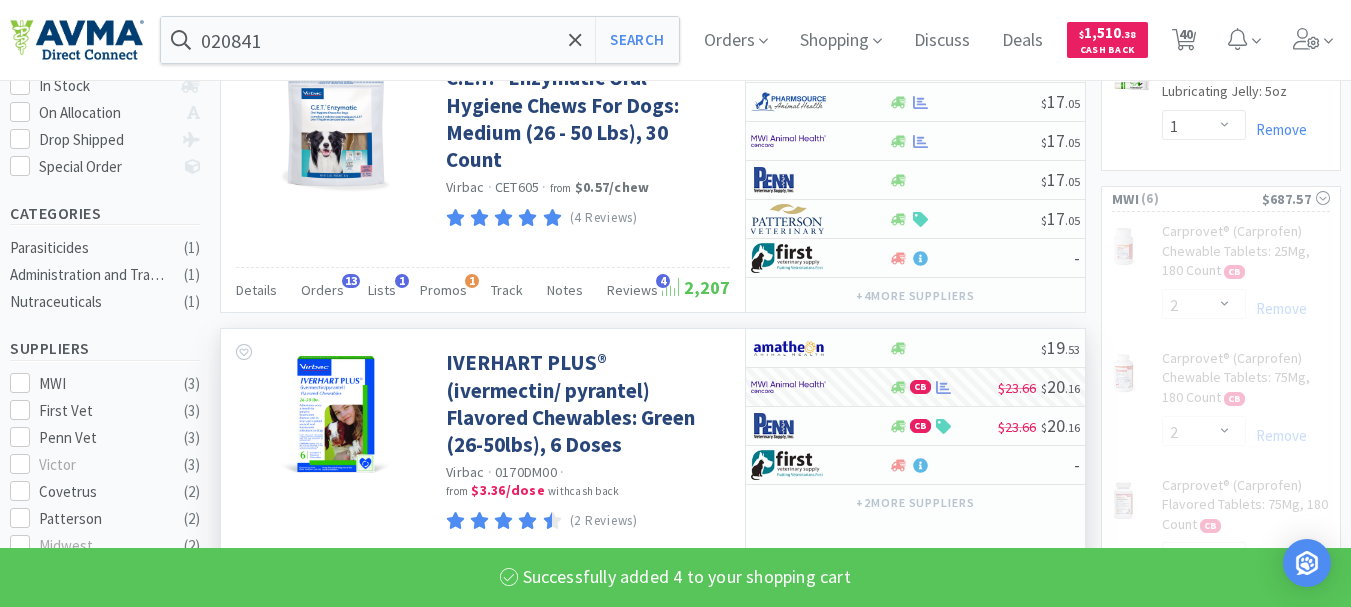 select on "4" 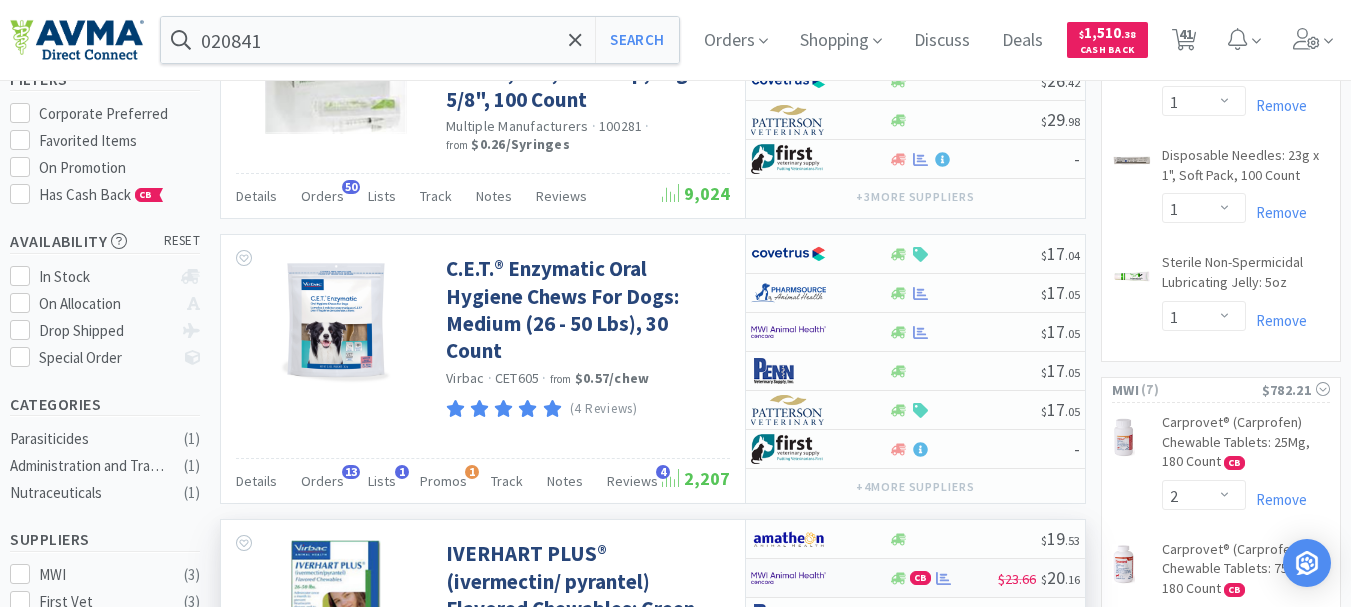 scroll, scrollTop: 200, scrollLeft: 0, axis: vertical 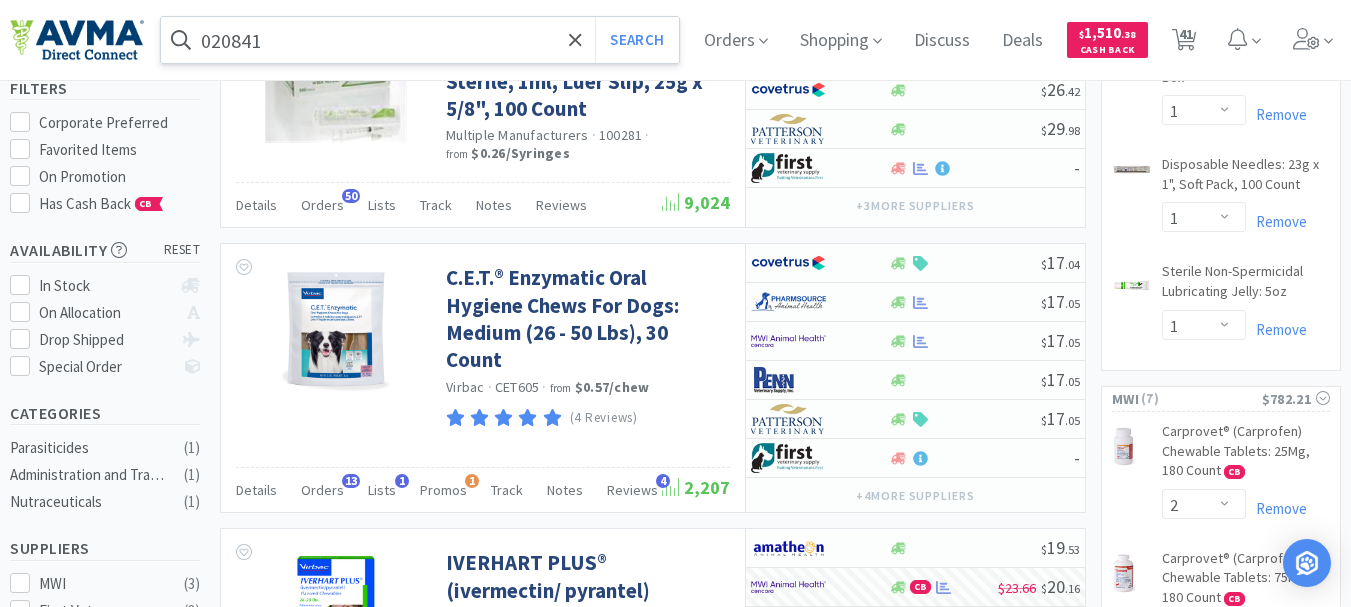 click on "020841" at bounding box center (420, 40) 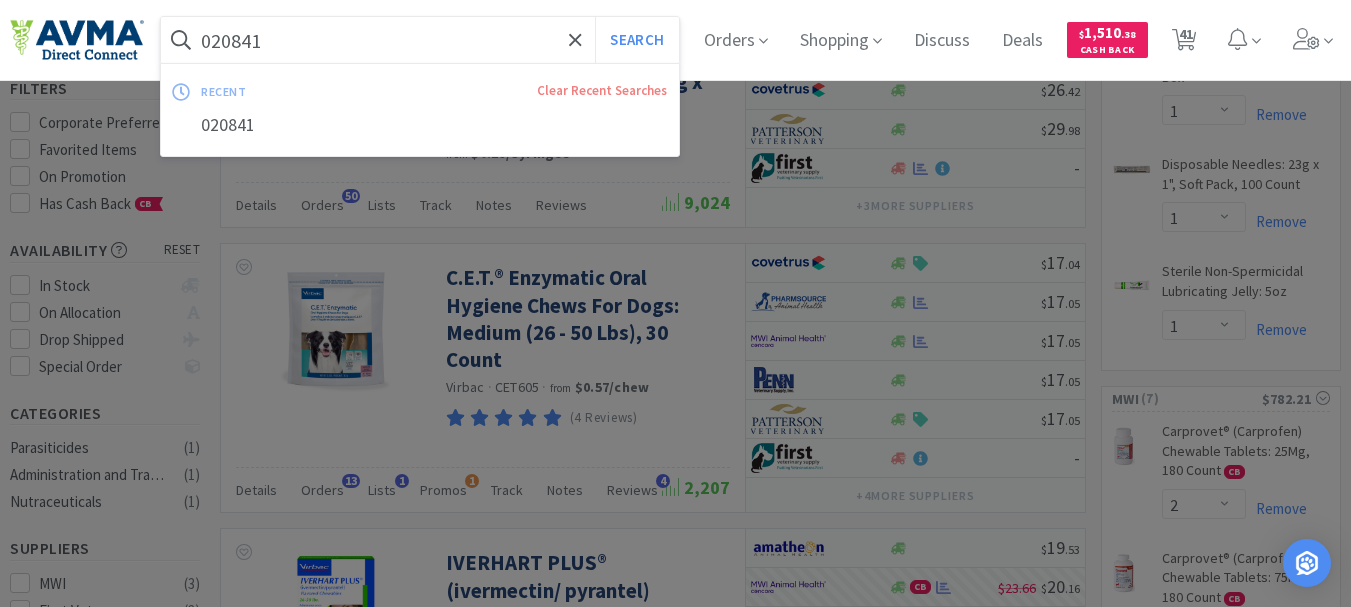 paste on "0" 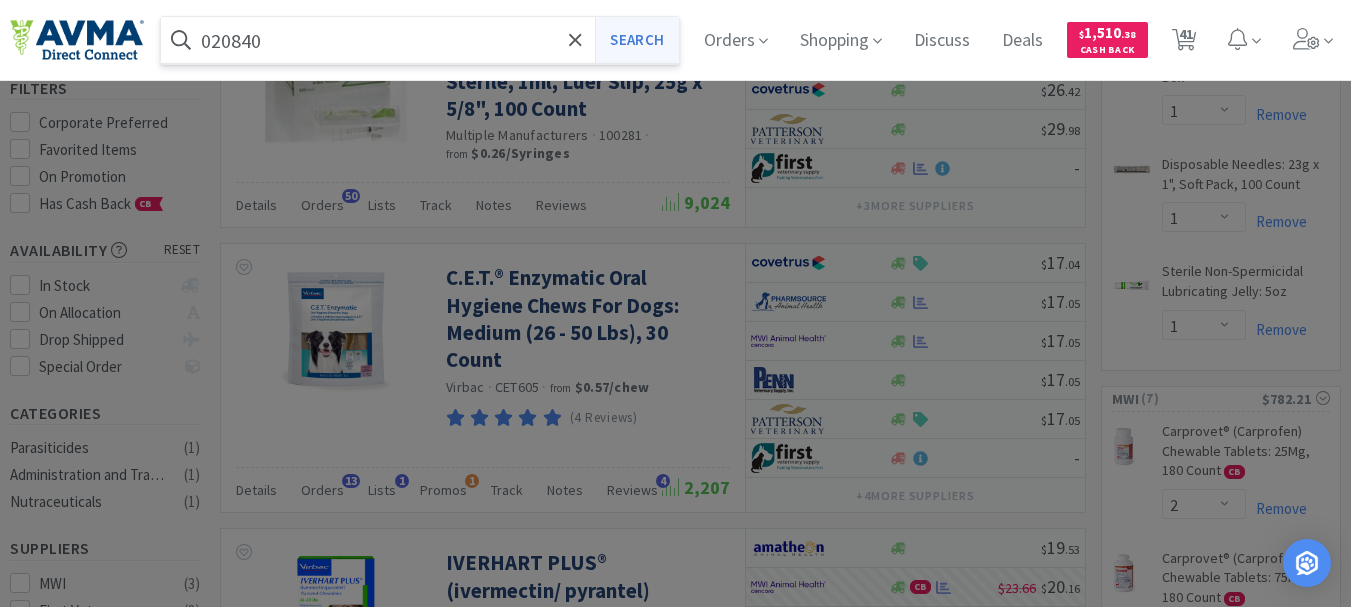 type on "020840" 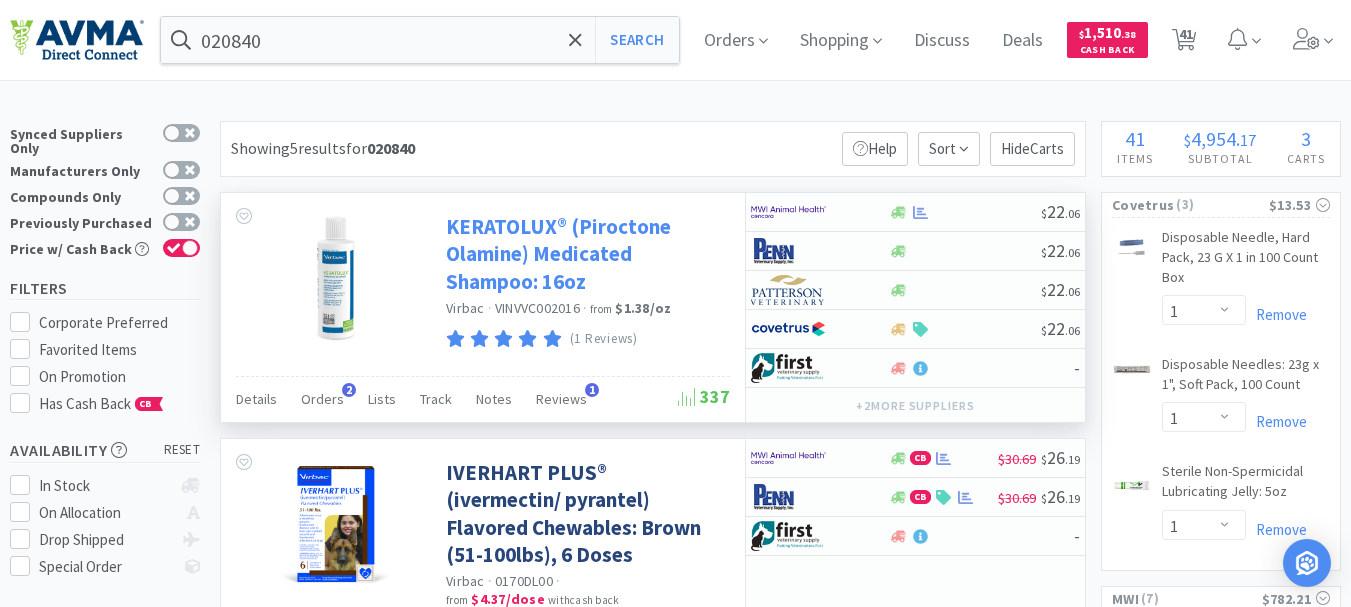 scroll, scrollTop: 100, scrollLeft: 0, axis: vertical 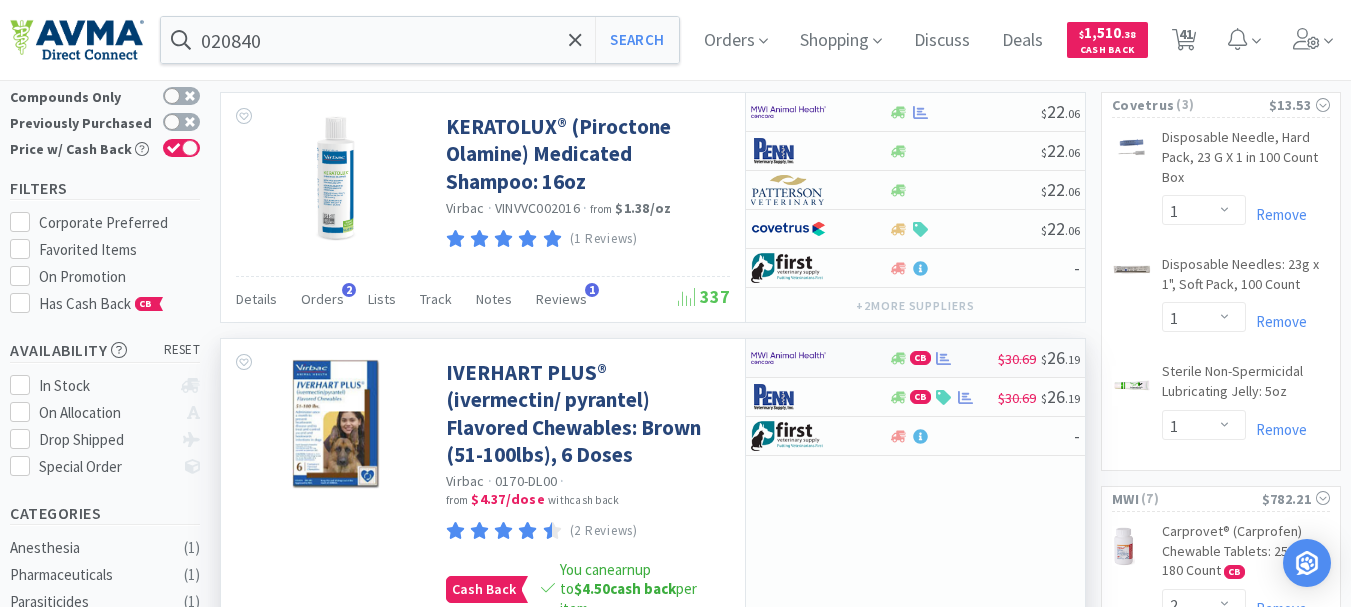 click at bounding box center [788, 358] 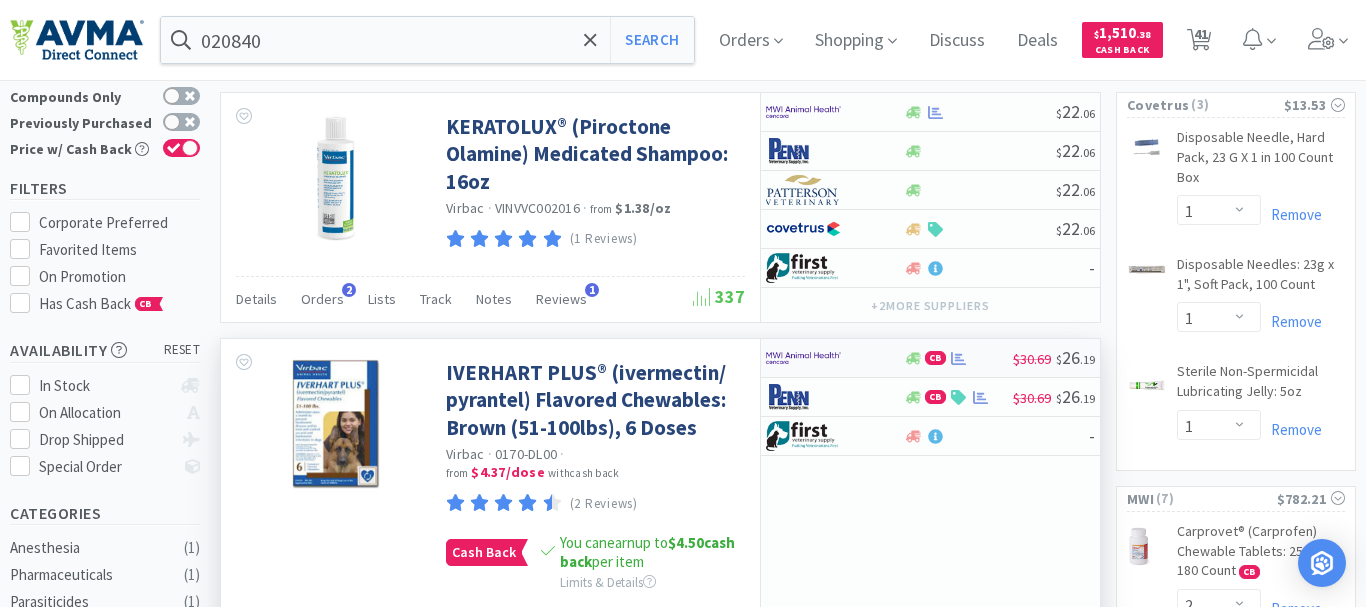 select on "1" 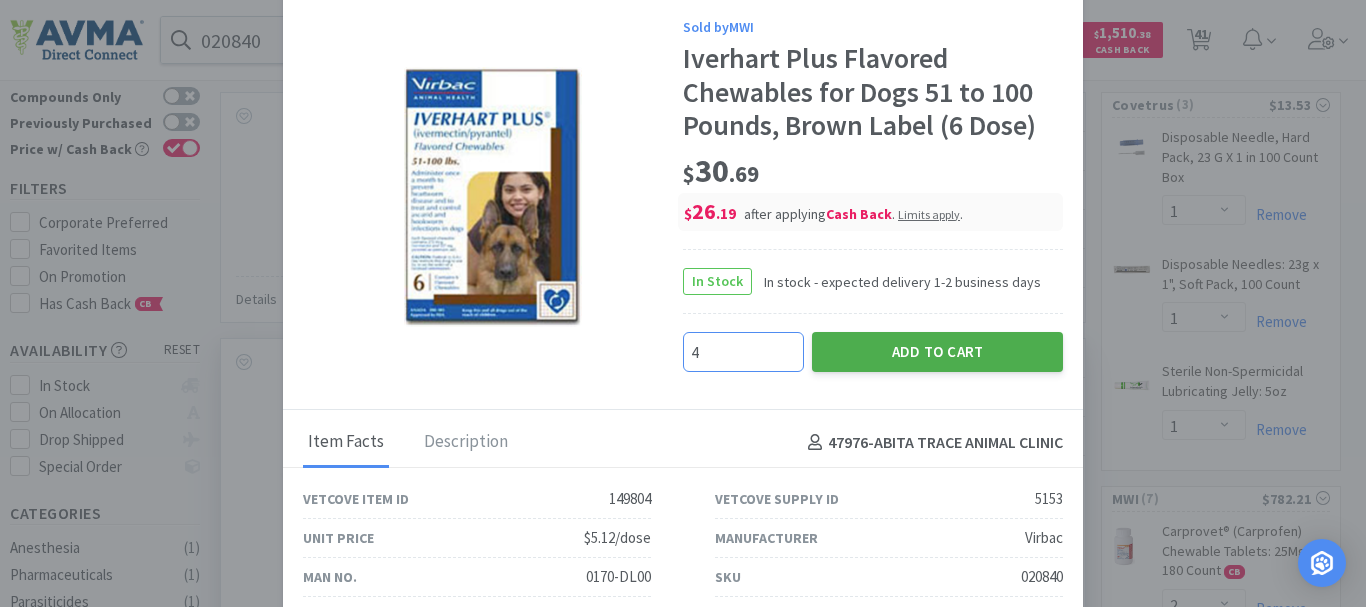 type on "4" 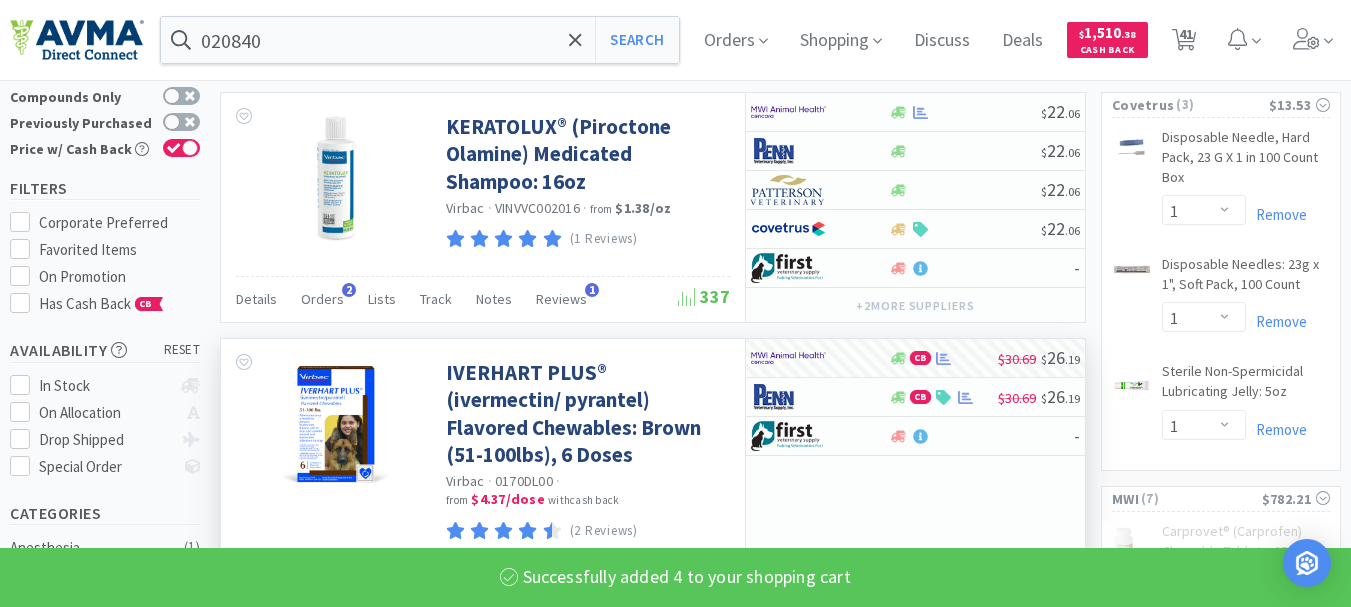 select on "4" 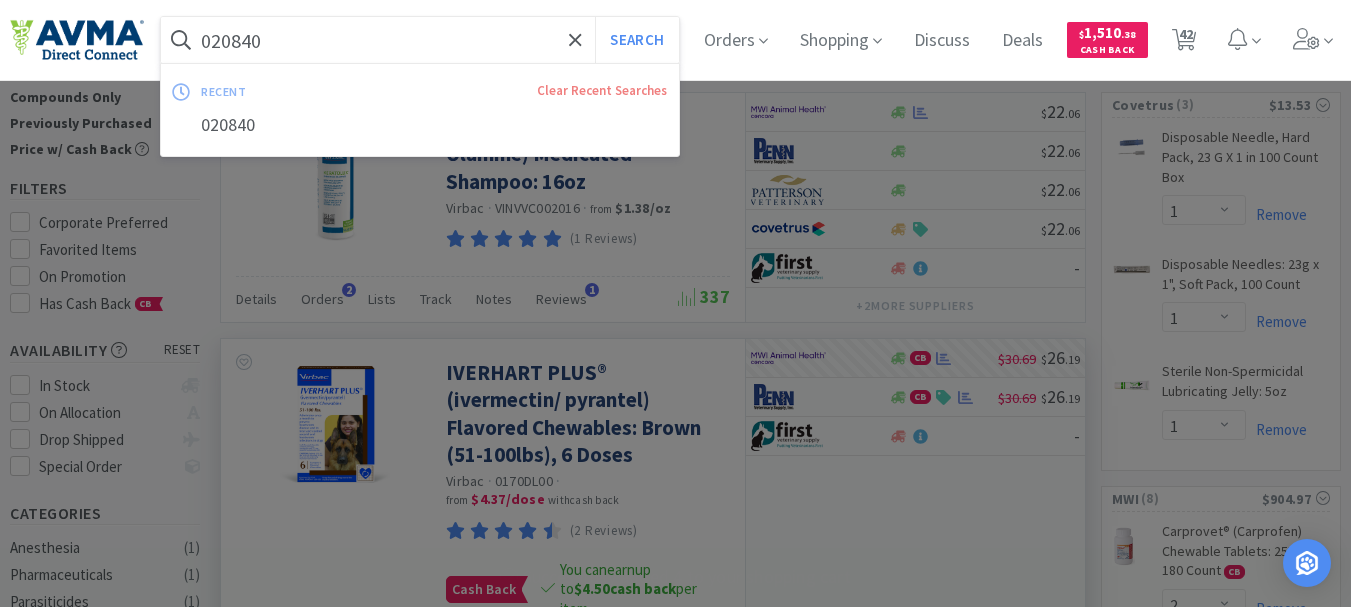 click on "020840" at bounding box center [420, 40] 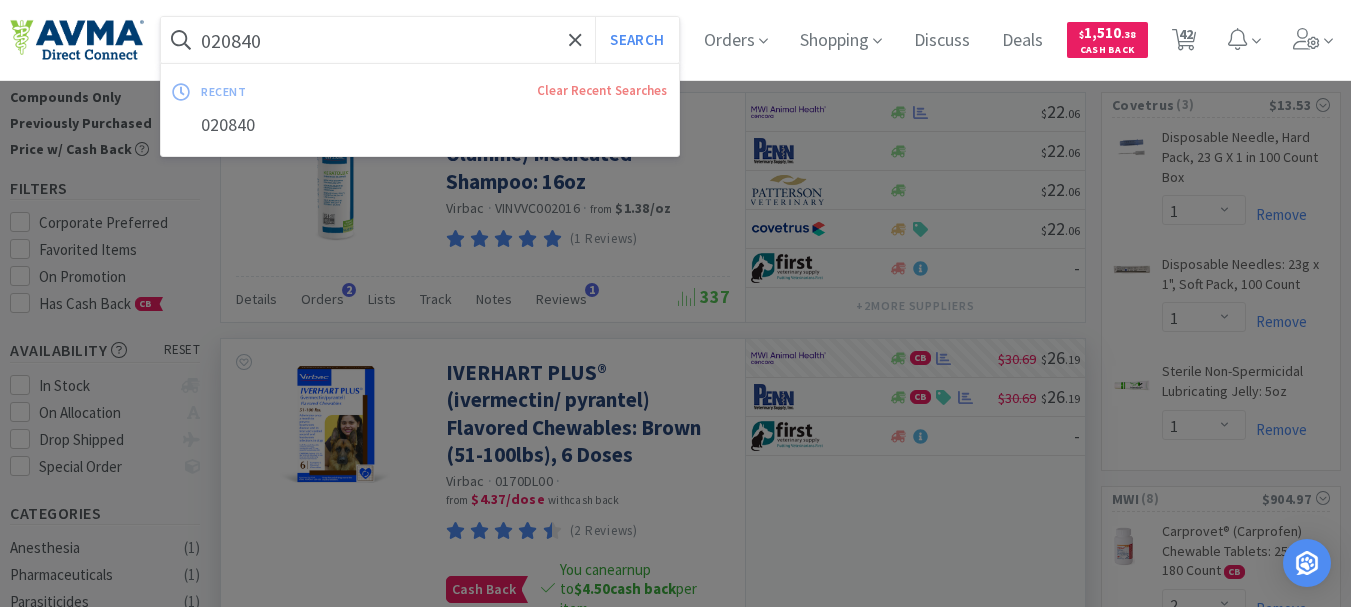paste on "35696" 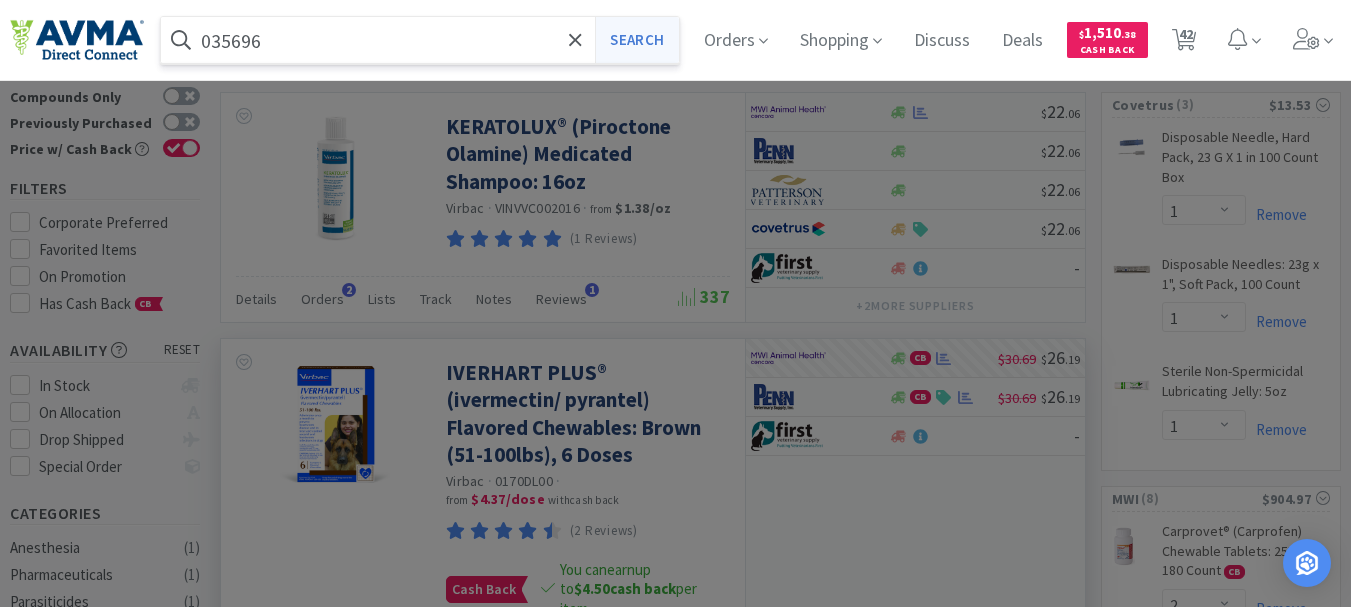 type on "035696" 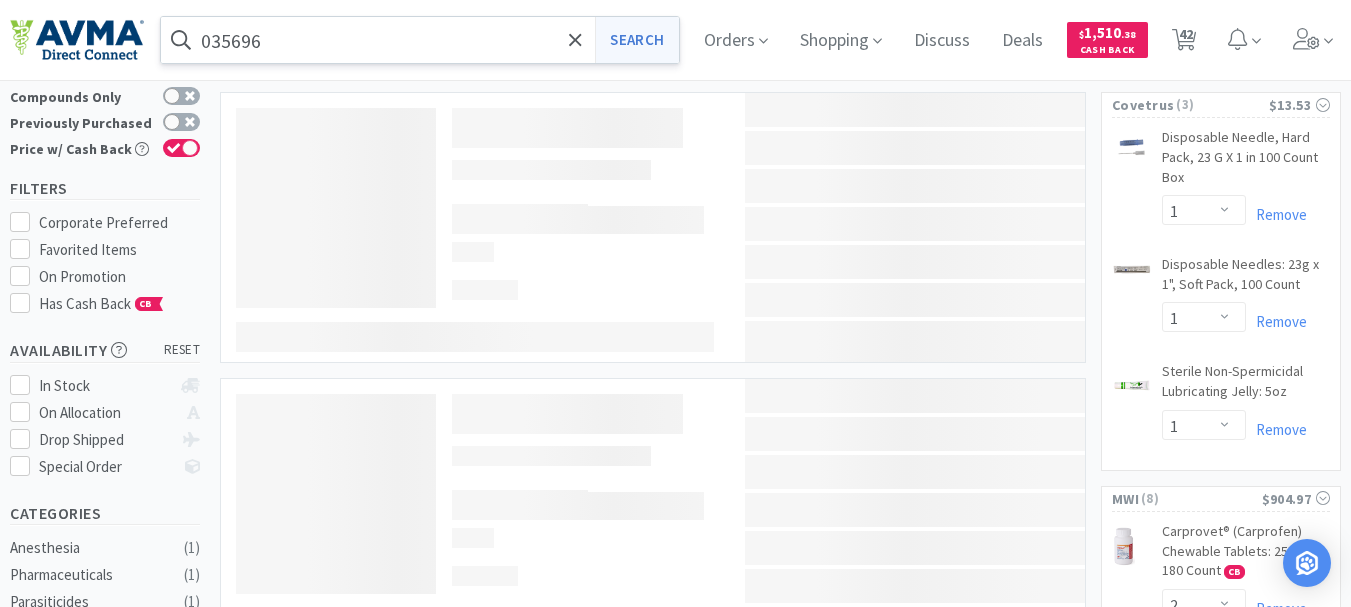 scroll, scrollTop: 0, scrollLeft: 0, axis: both 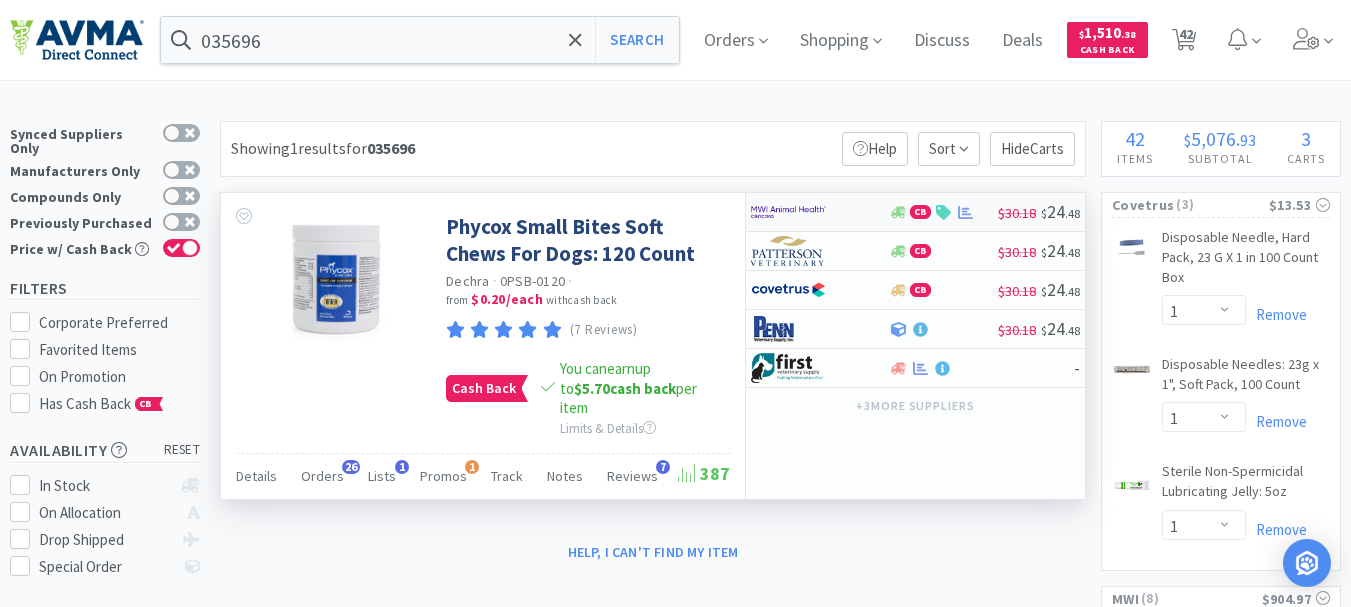 click at bounding box center [788, 212] 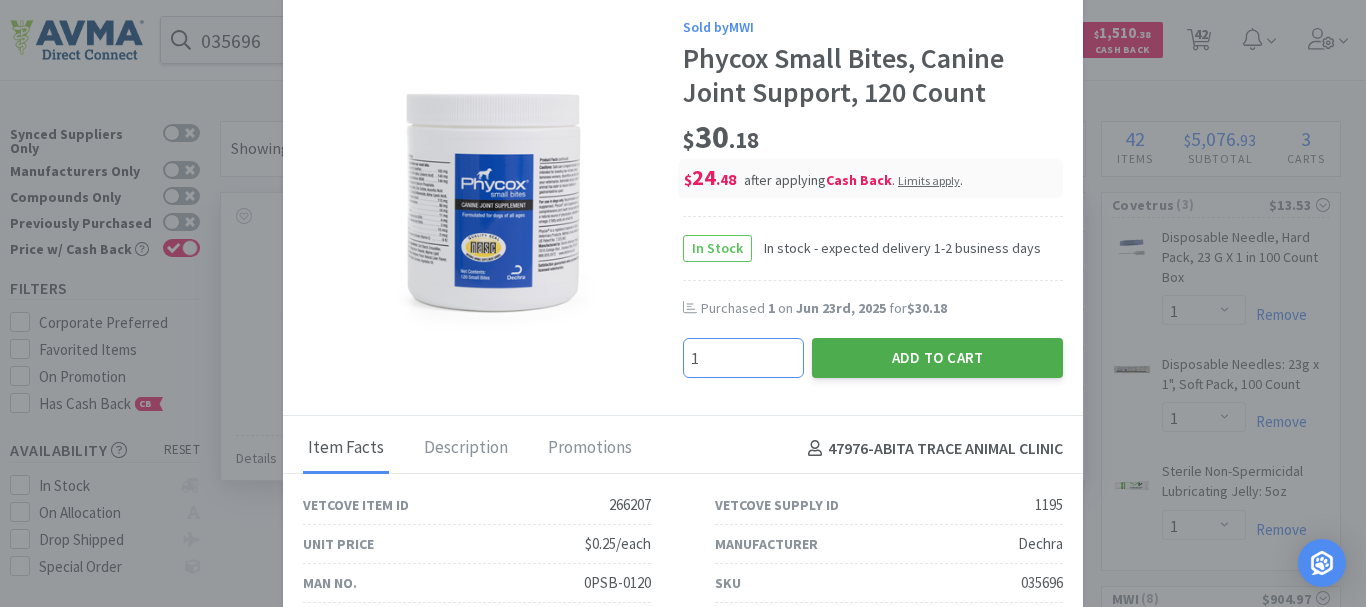 type on "1" 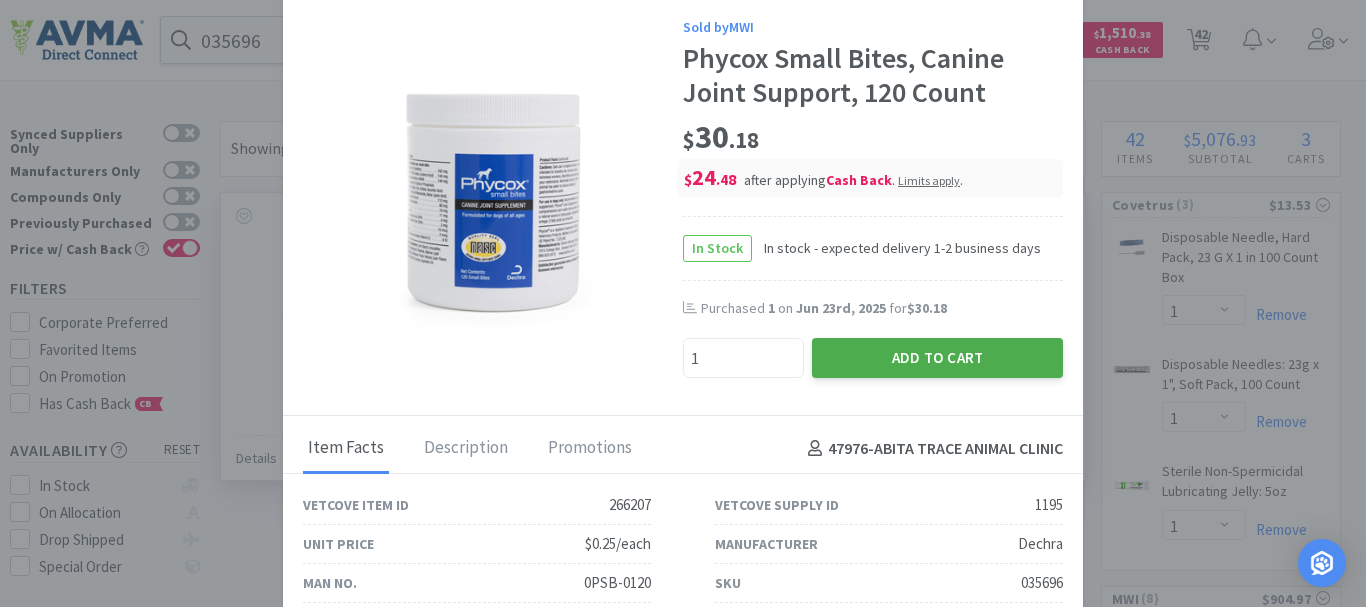 click on "Add to Cart" at bounding box center [937, 358] 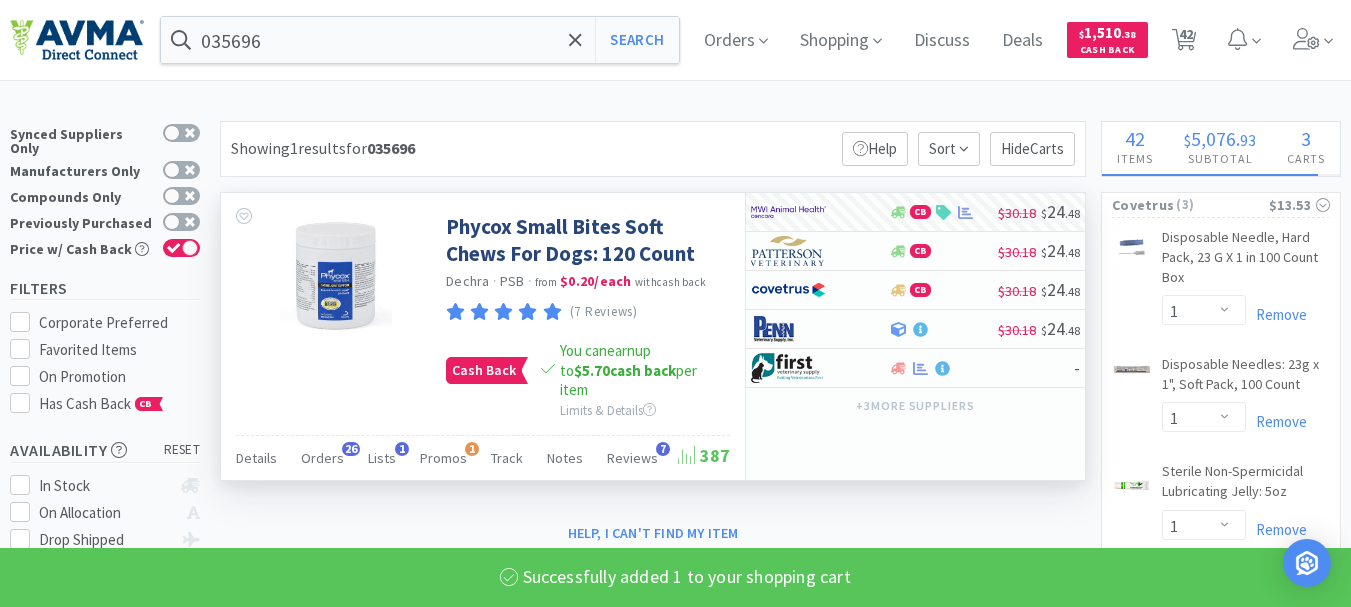 select on "1" 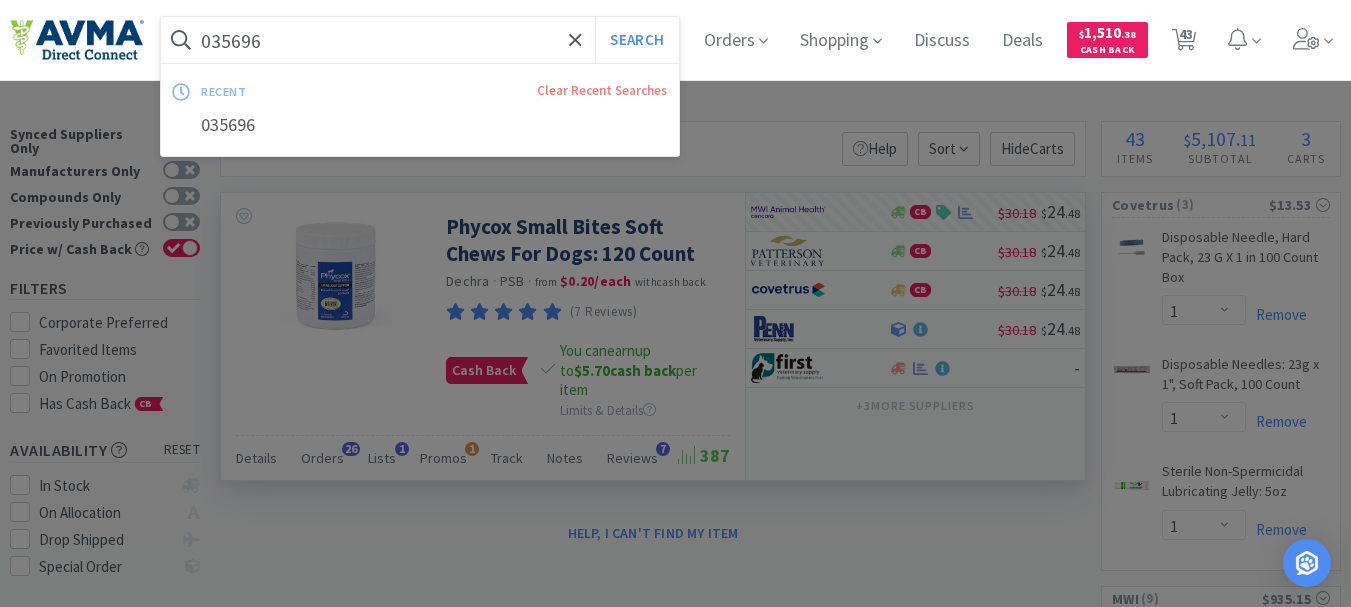 click on "035696" at bounding box center (420, 40) 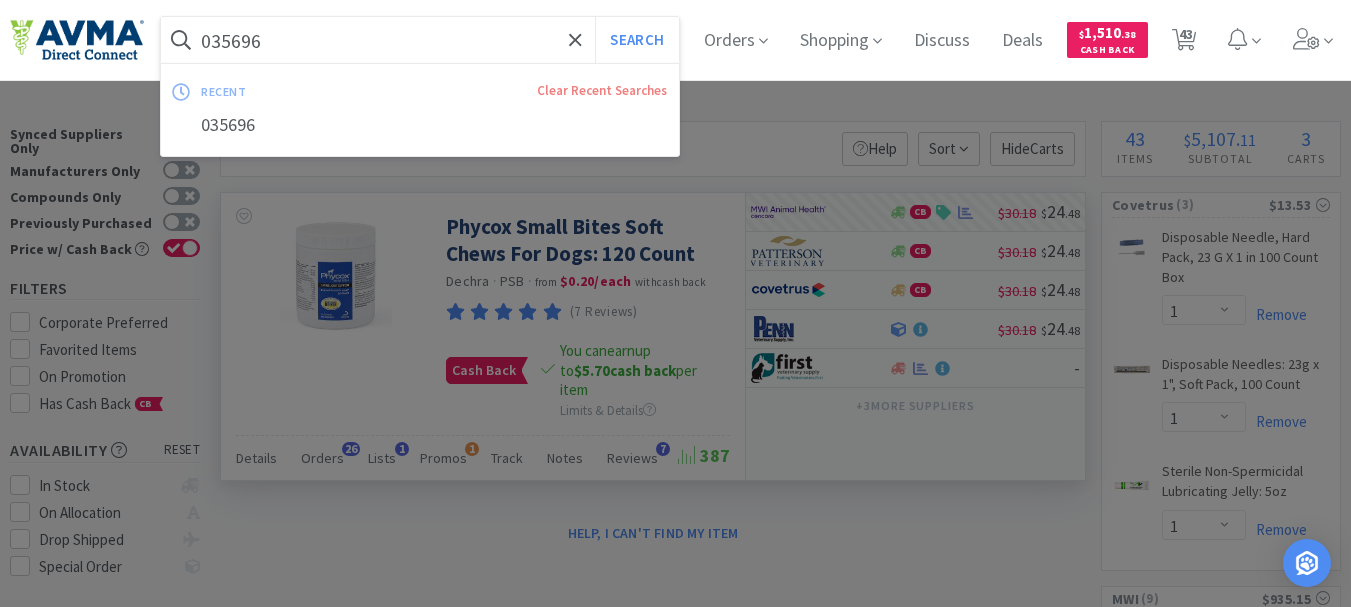 paste on "63459" 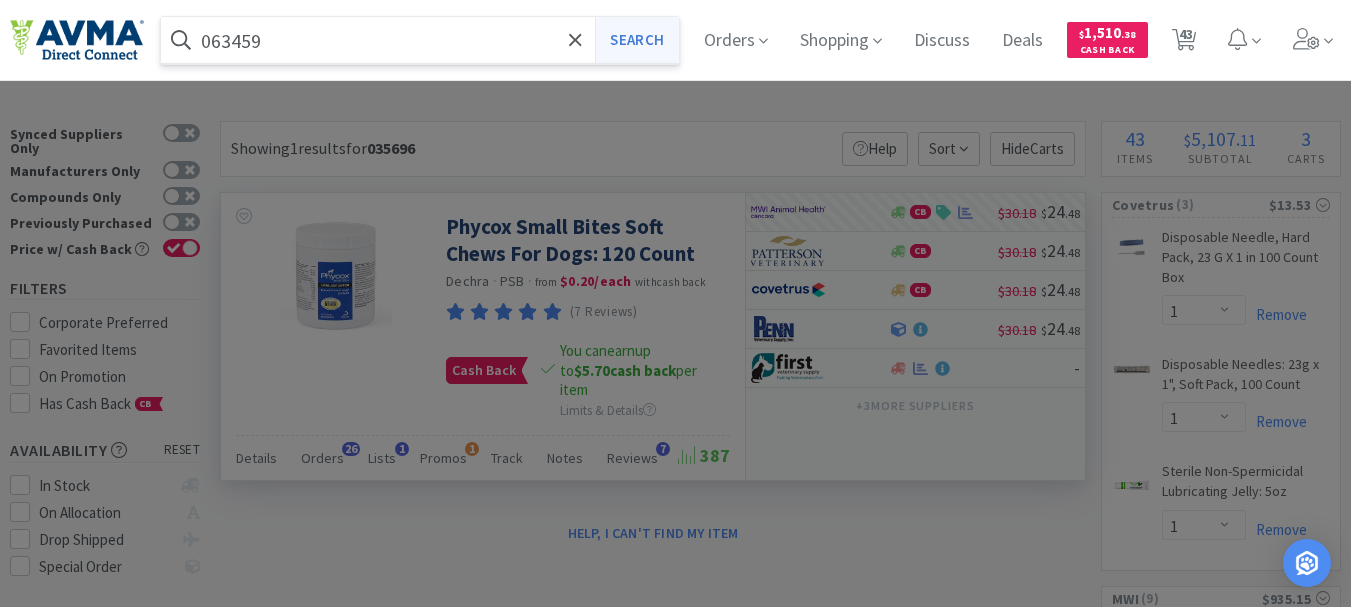 type on "063459" 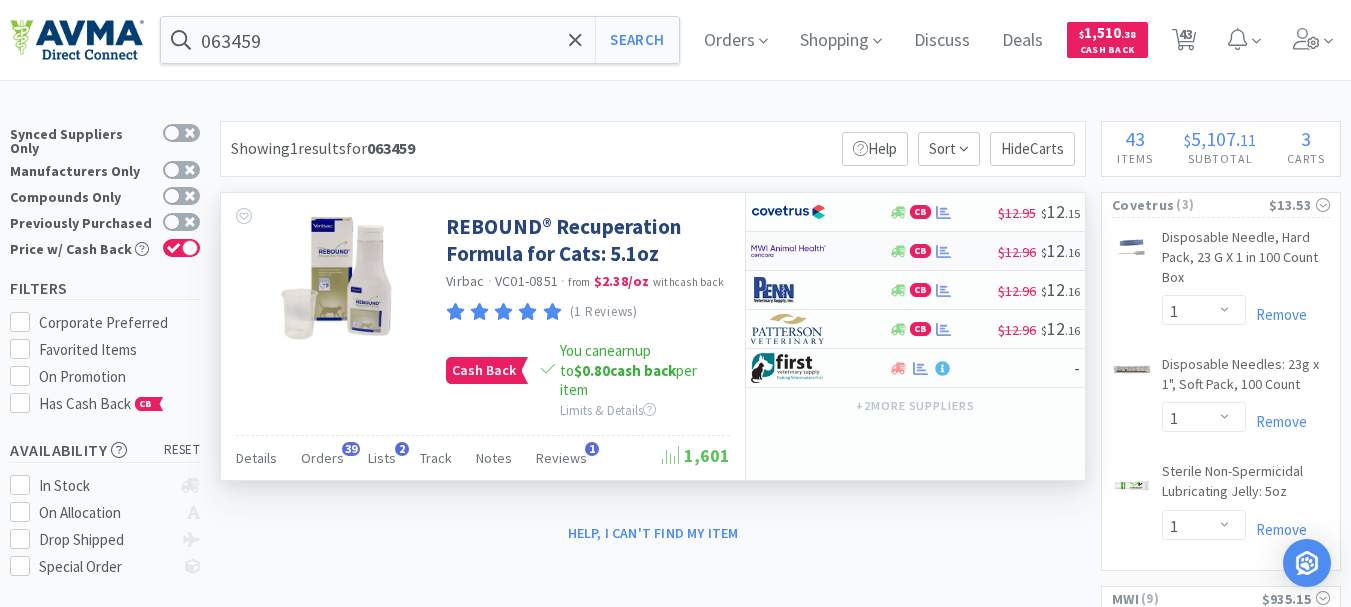 click at bounding box center (788, 251) 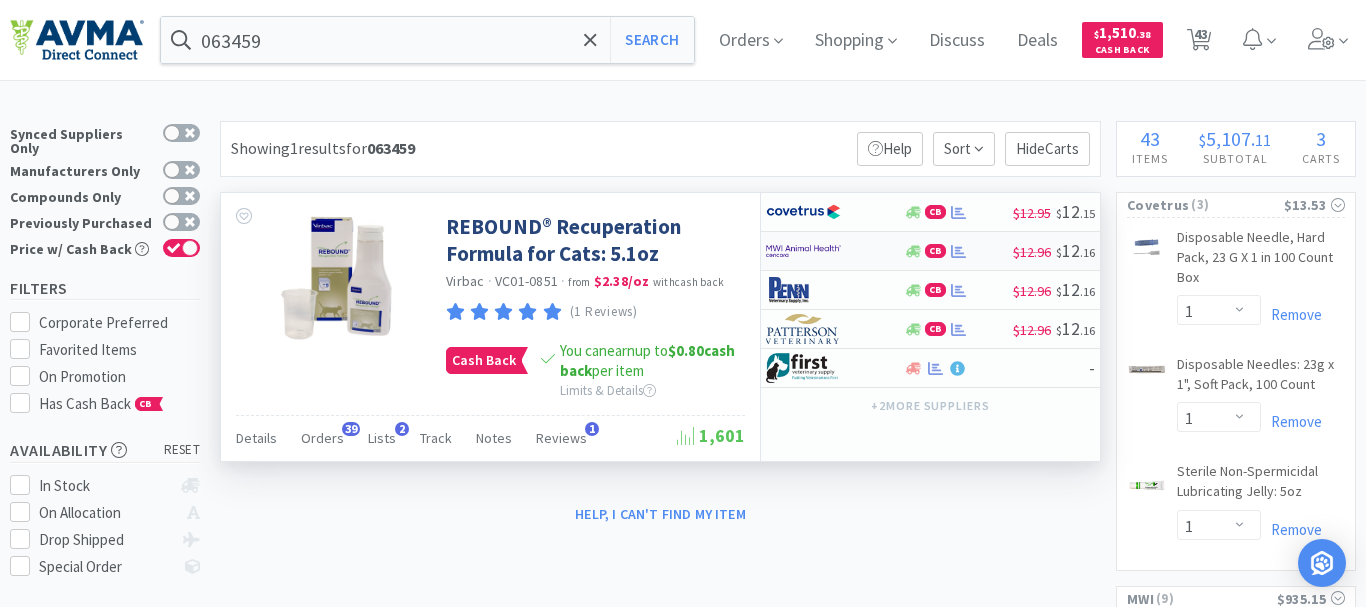 select on "1" 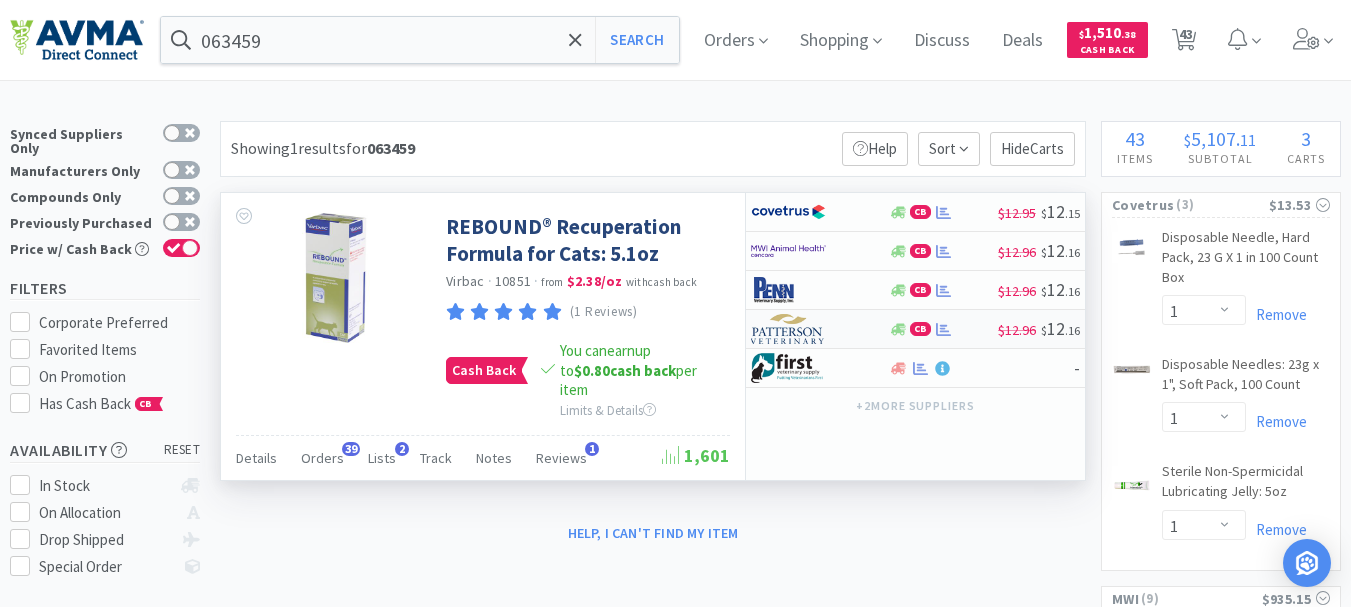 click at bounding box center [788, 329] 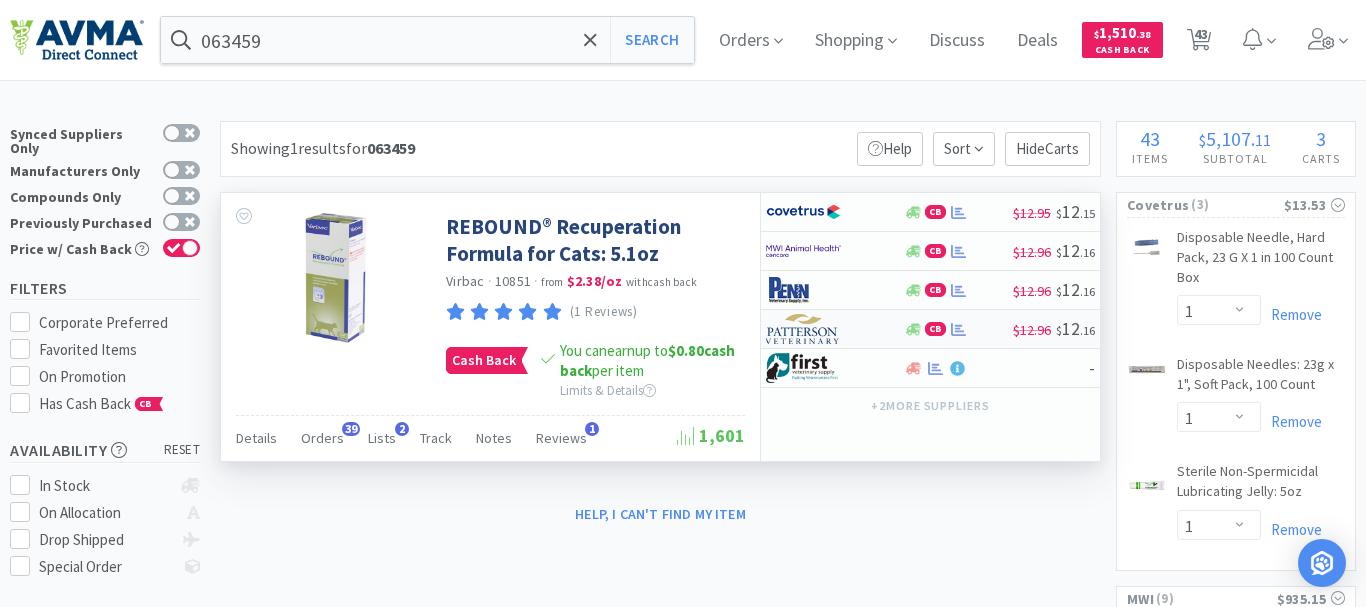 select on "1" 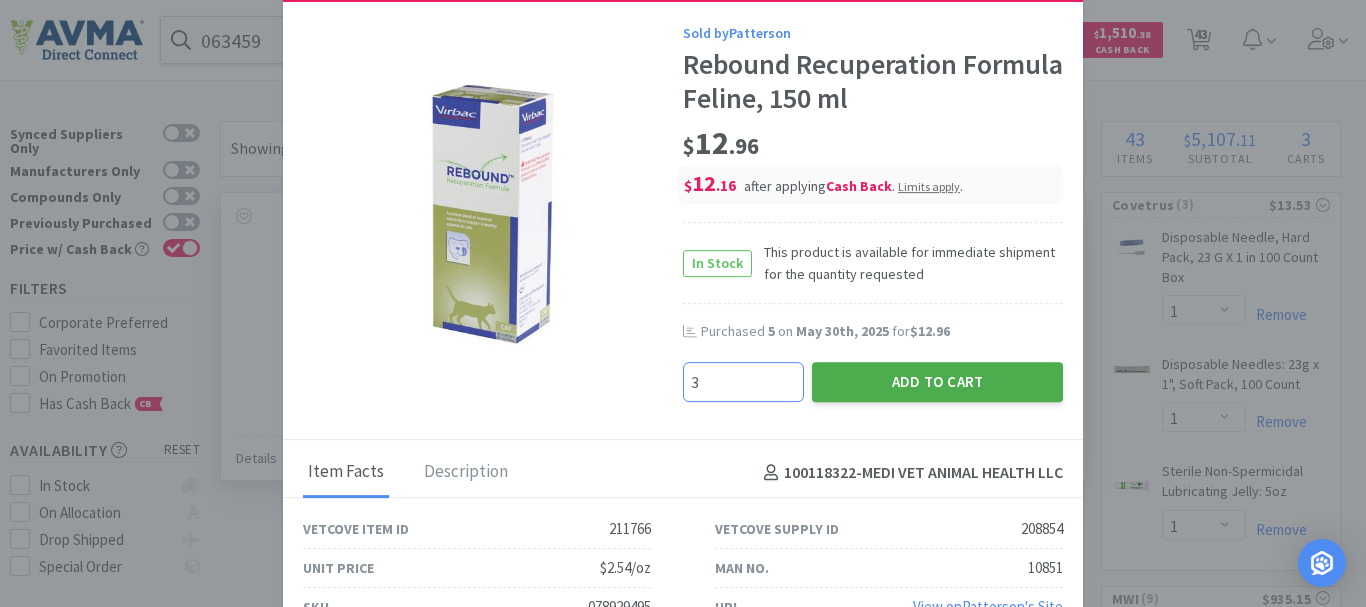 type on "3" 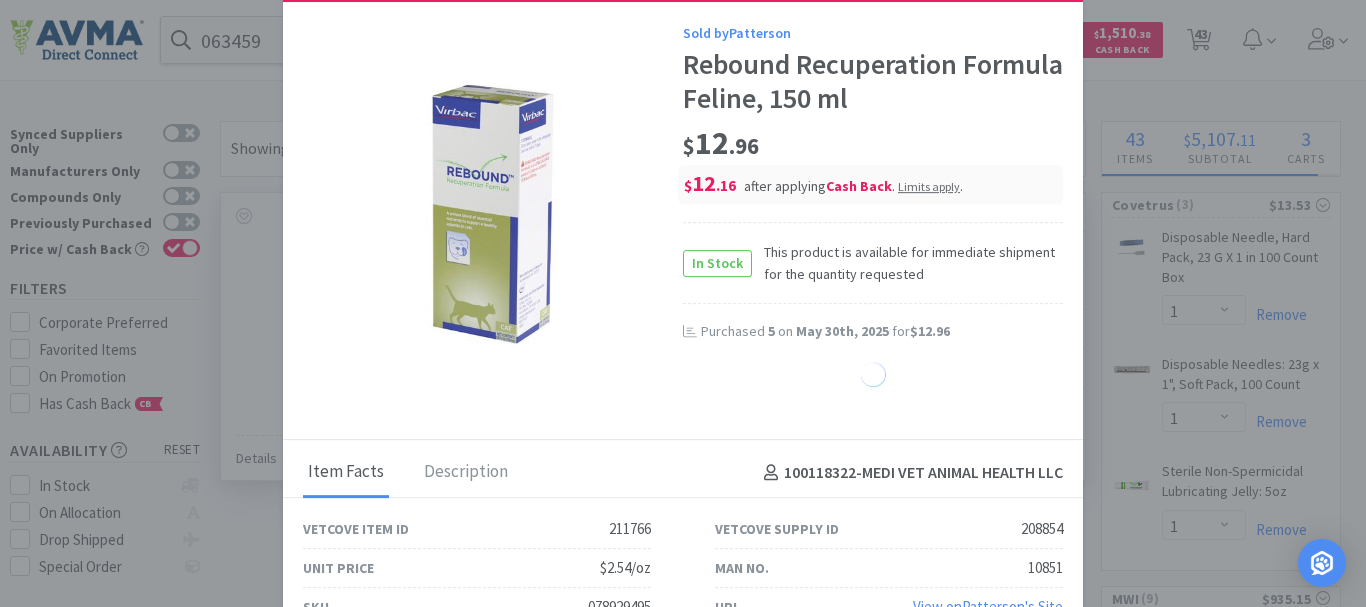 select on "3" 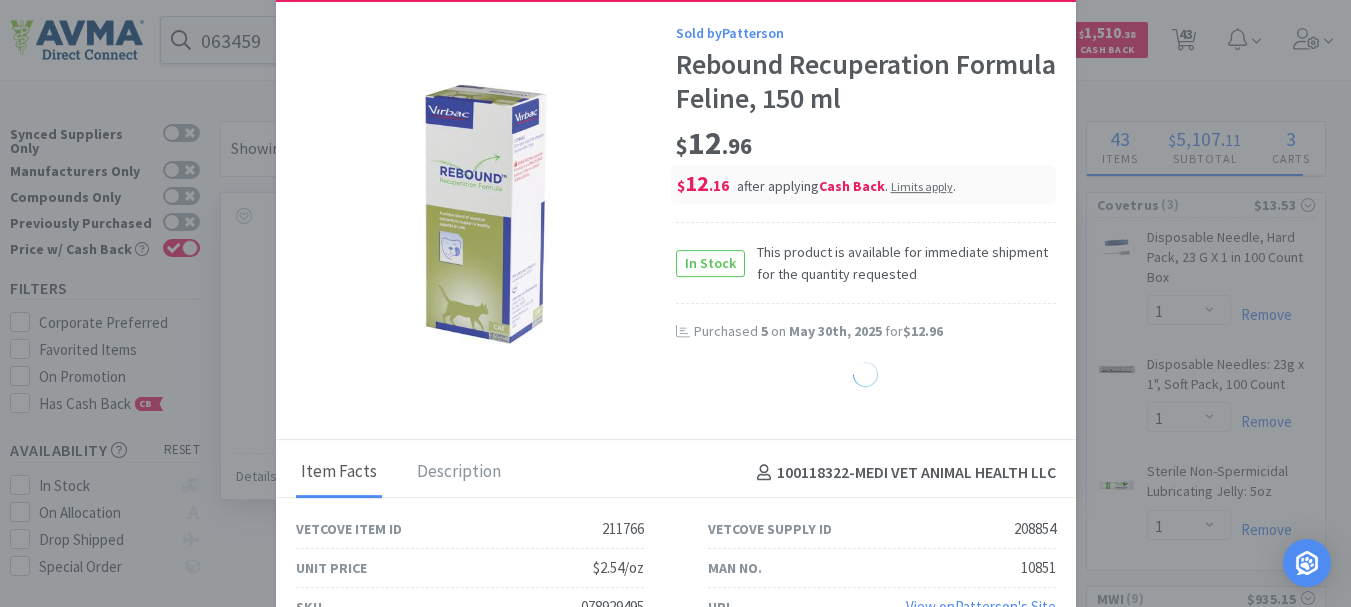 select on "1" 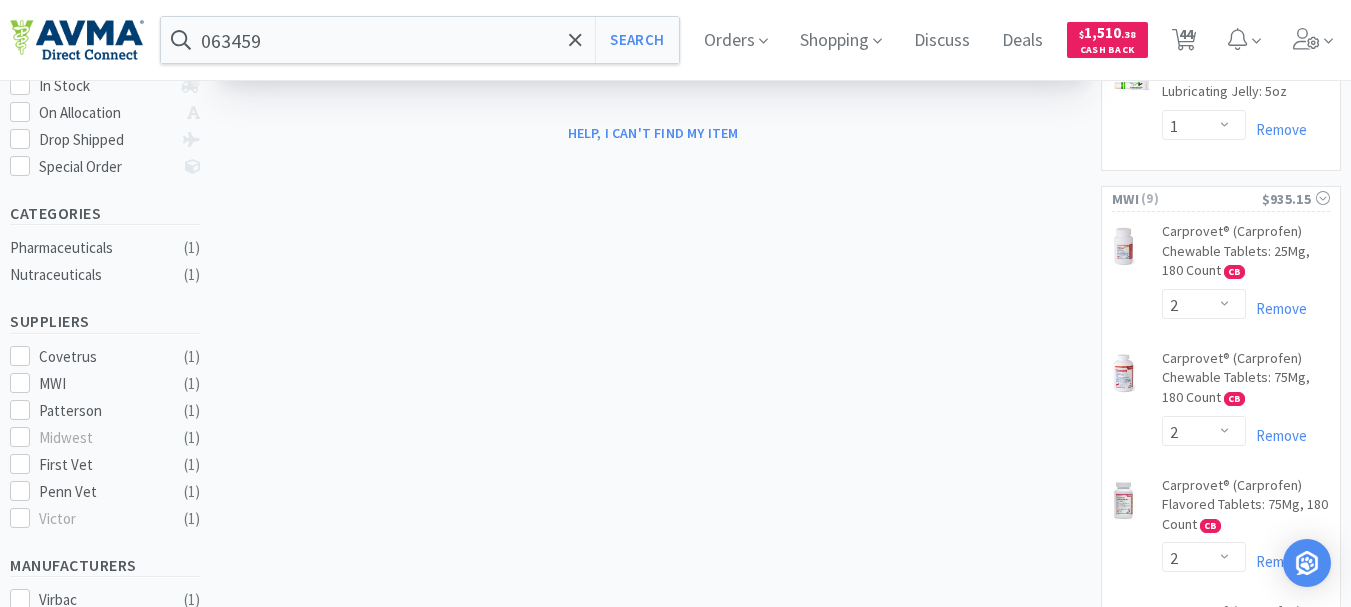 scroll, scrollTop: 300, scrollLeft: 0, axis: vertical 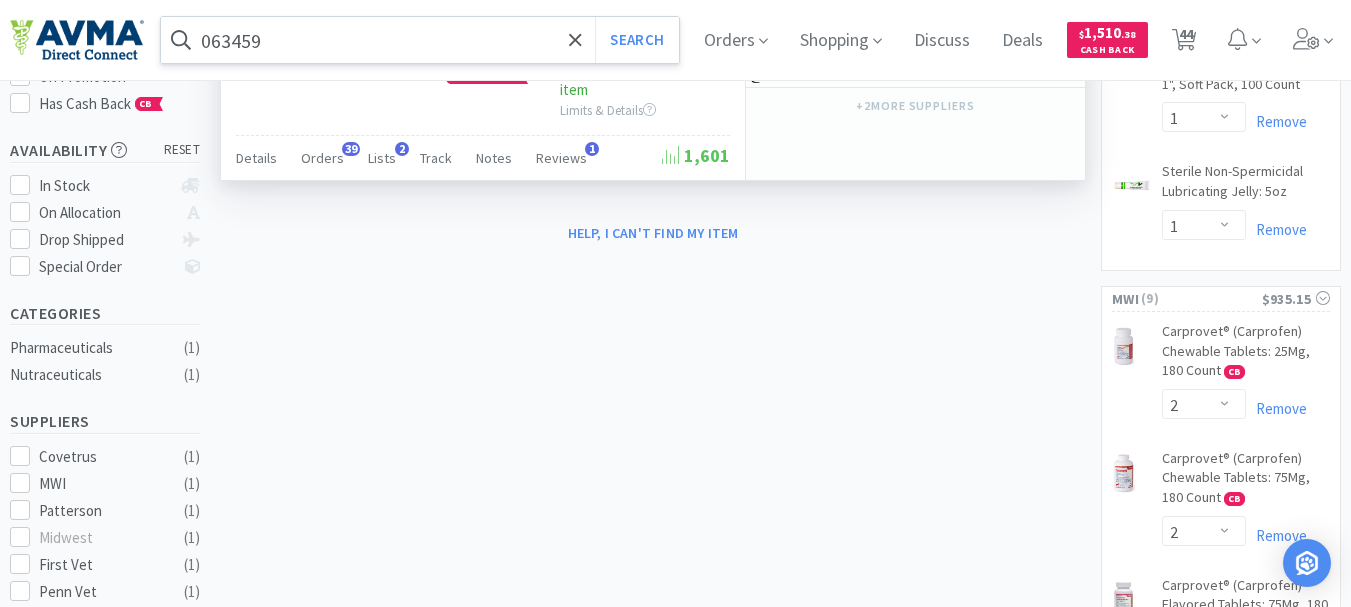 click on "063459" at bounding box center [420, 40] 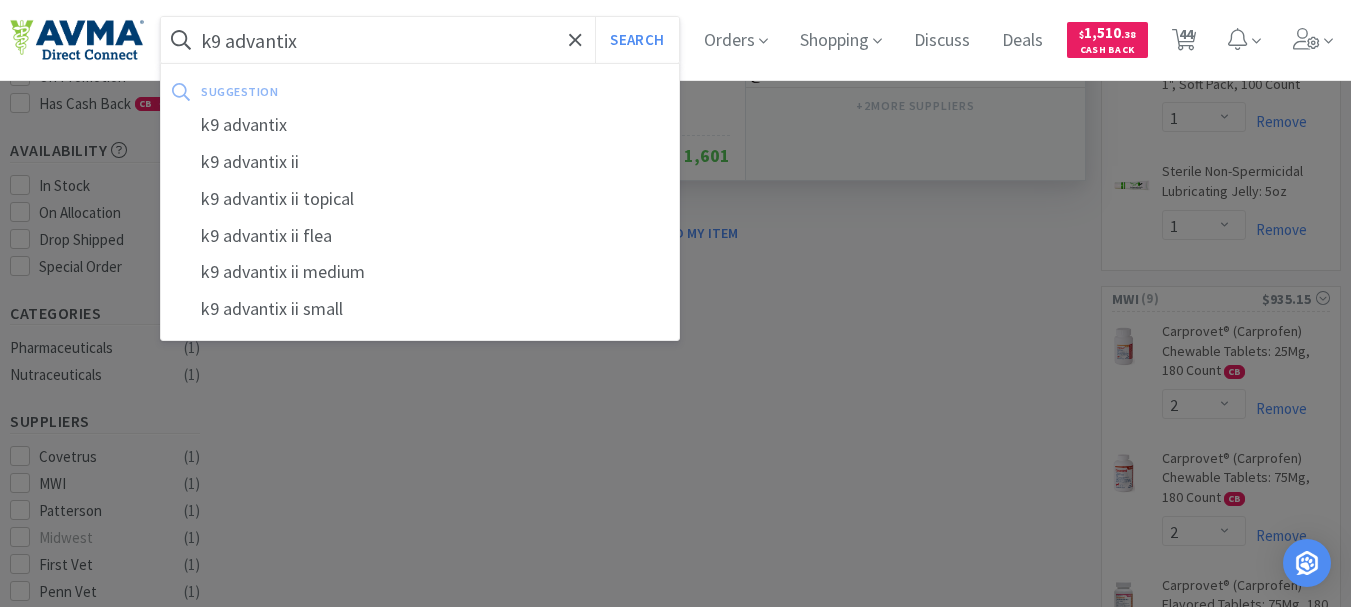 type on "k9 advantix" 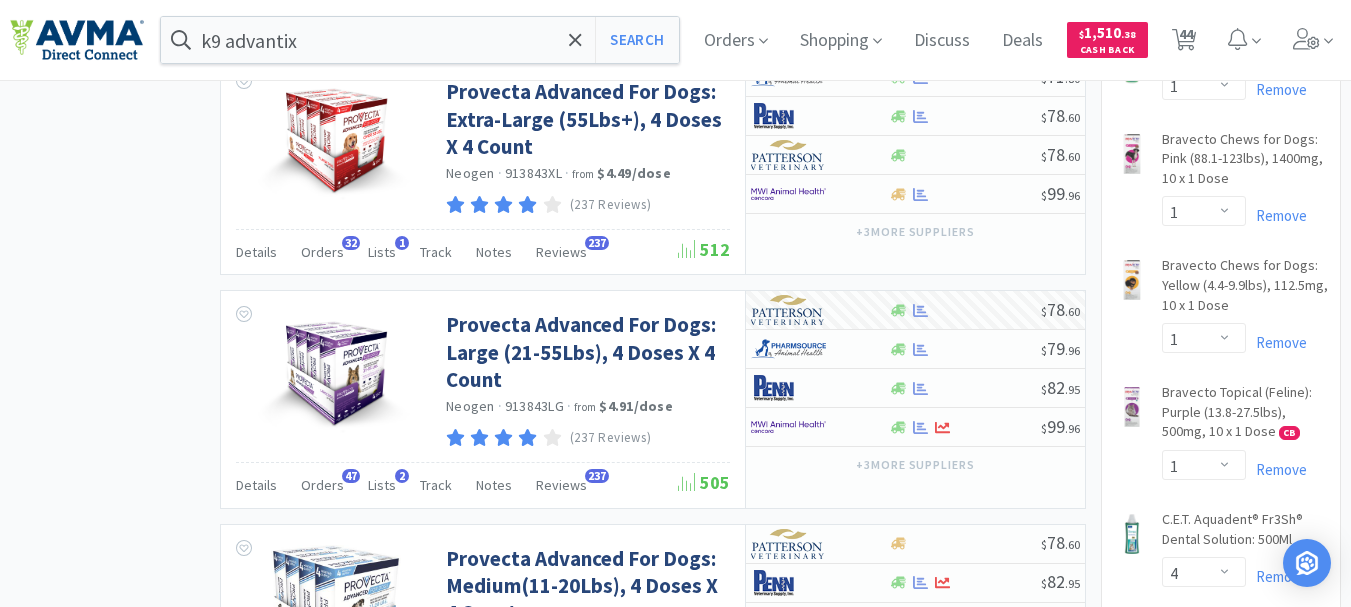 scroll, scrollTop: 2100, scrollLeft: 0, axis: vertical 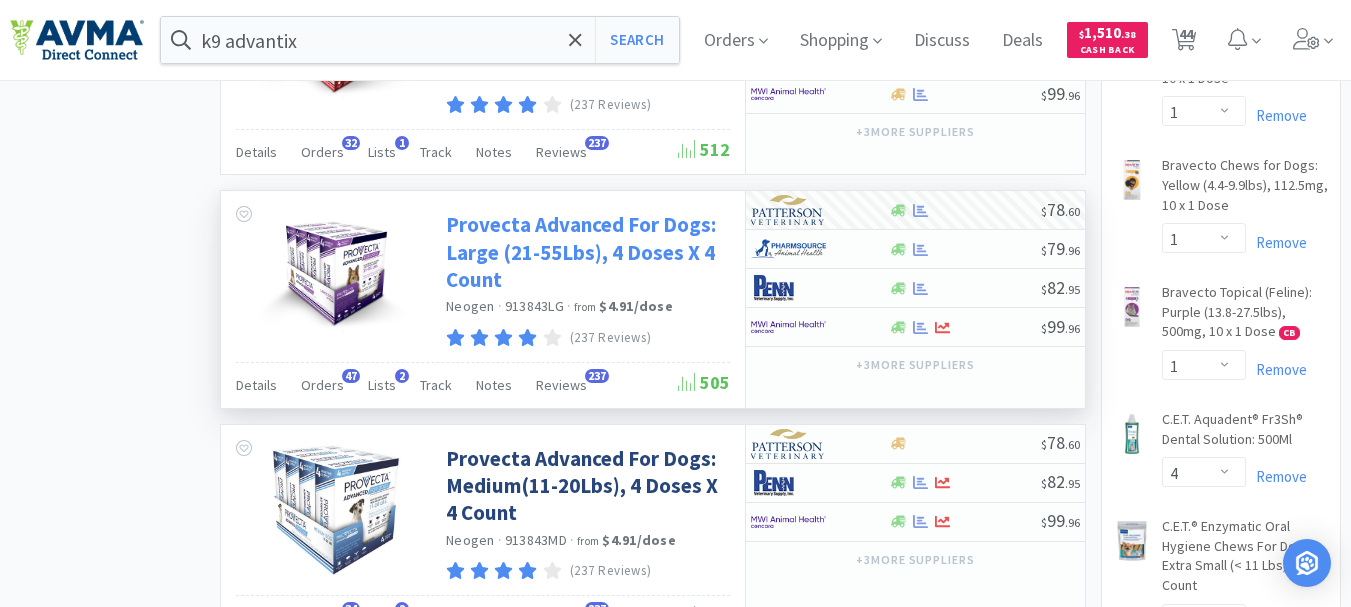 click on "Provecta Advanced For Dogs: Large (21-55Lbs), 4 Doses X 4 Count" at bounding box center [585, 252] 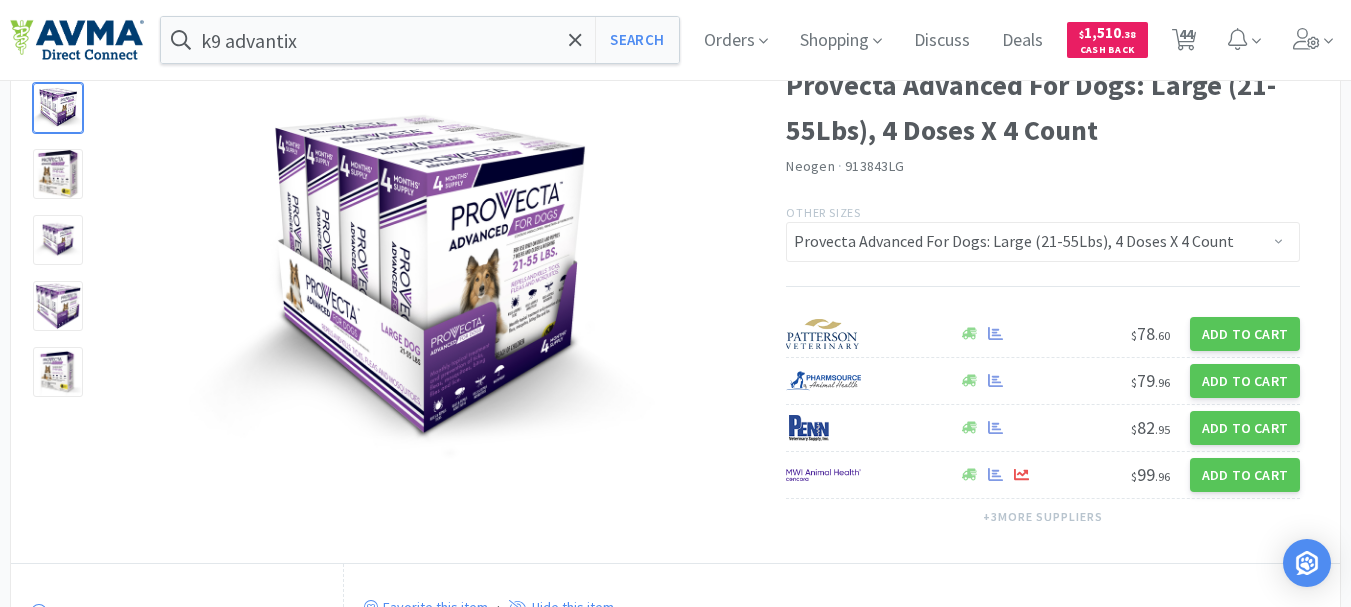 scroll, scrollTop: 0, scrollLeft: 0, axis: both 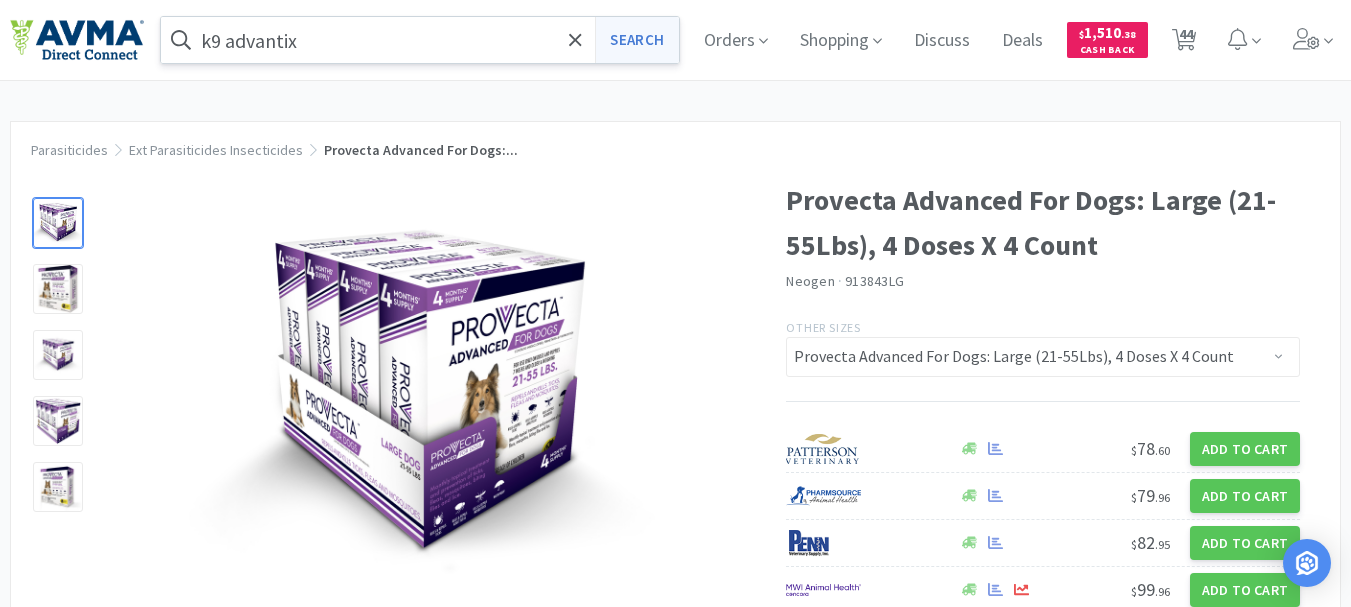 click on "Search" at bounding box center [636, 40] 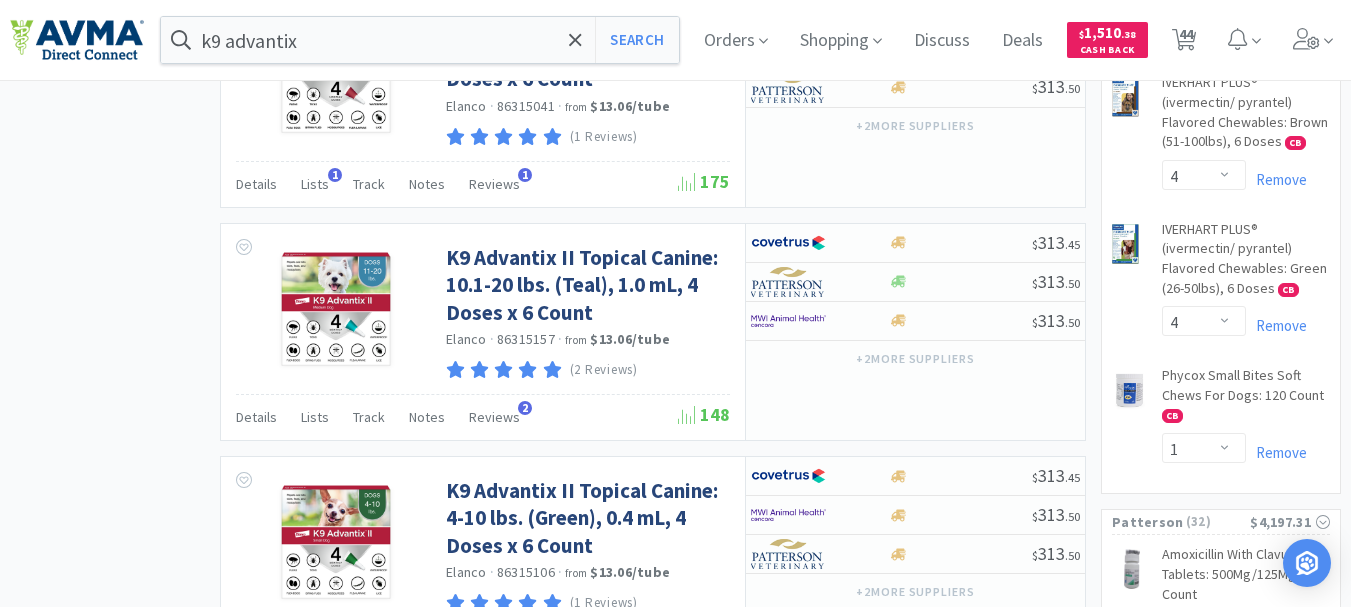 scroll, scrollTop: 1400, scrollLeft: 0, axis: vertical 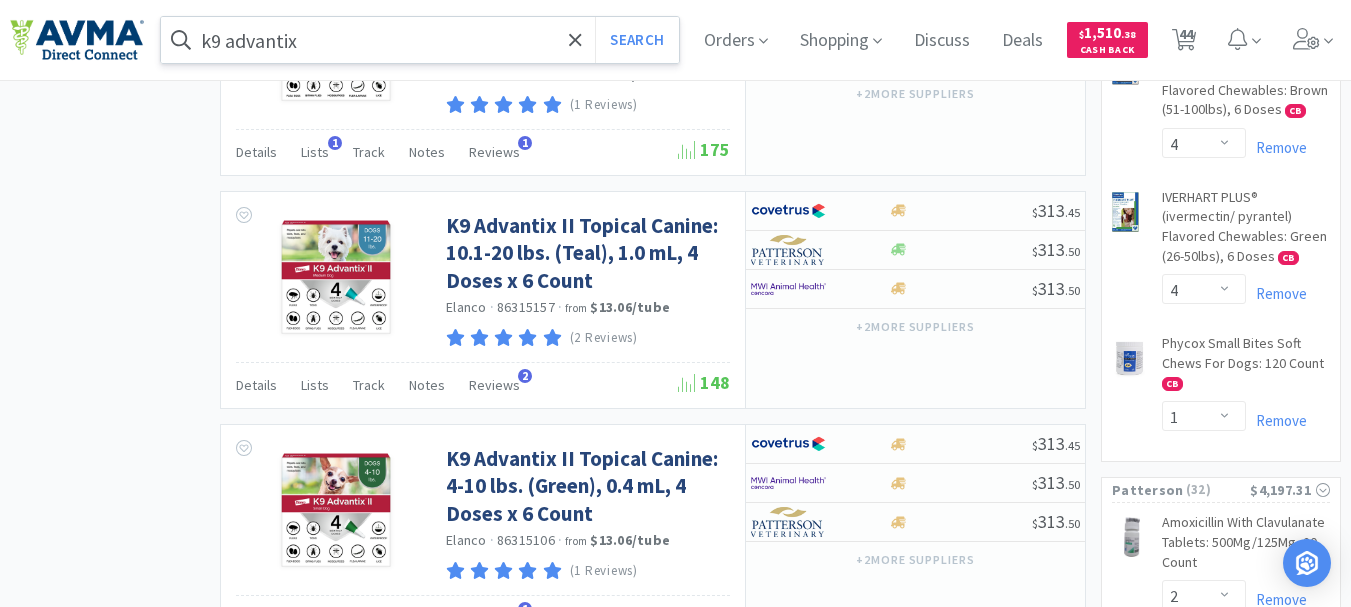 click on "k9 advantix" at bounding box center [420, 40] 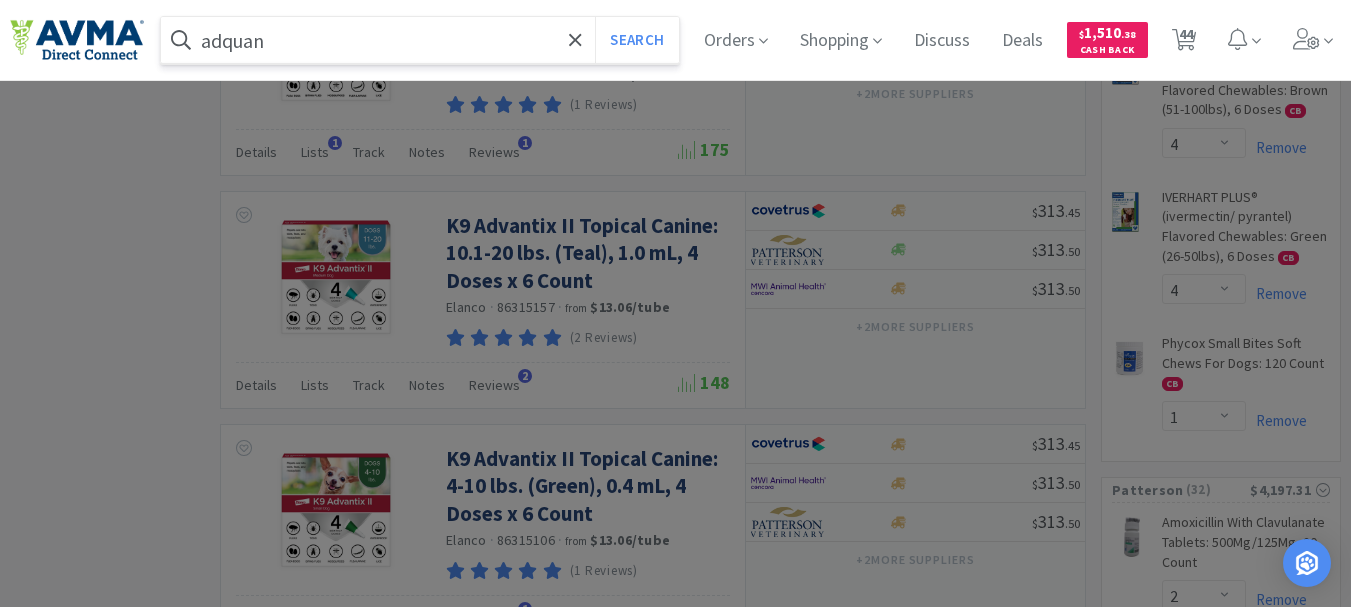 type on "adquan" 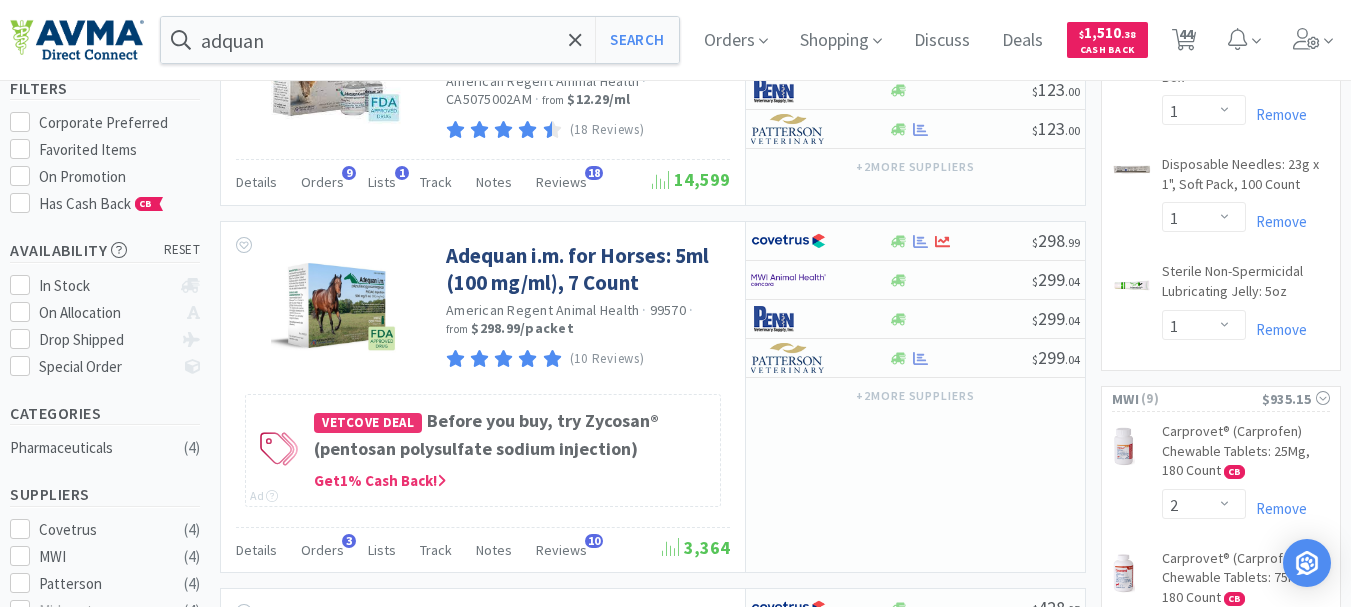 scroll, scrollTop: 100, scrollLeft: 0, axis: vertical 